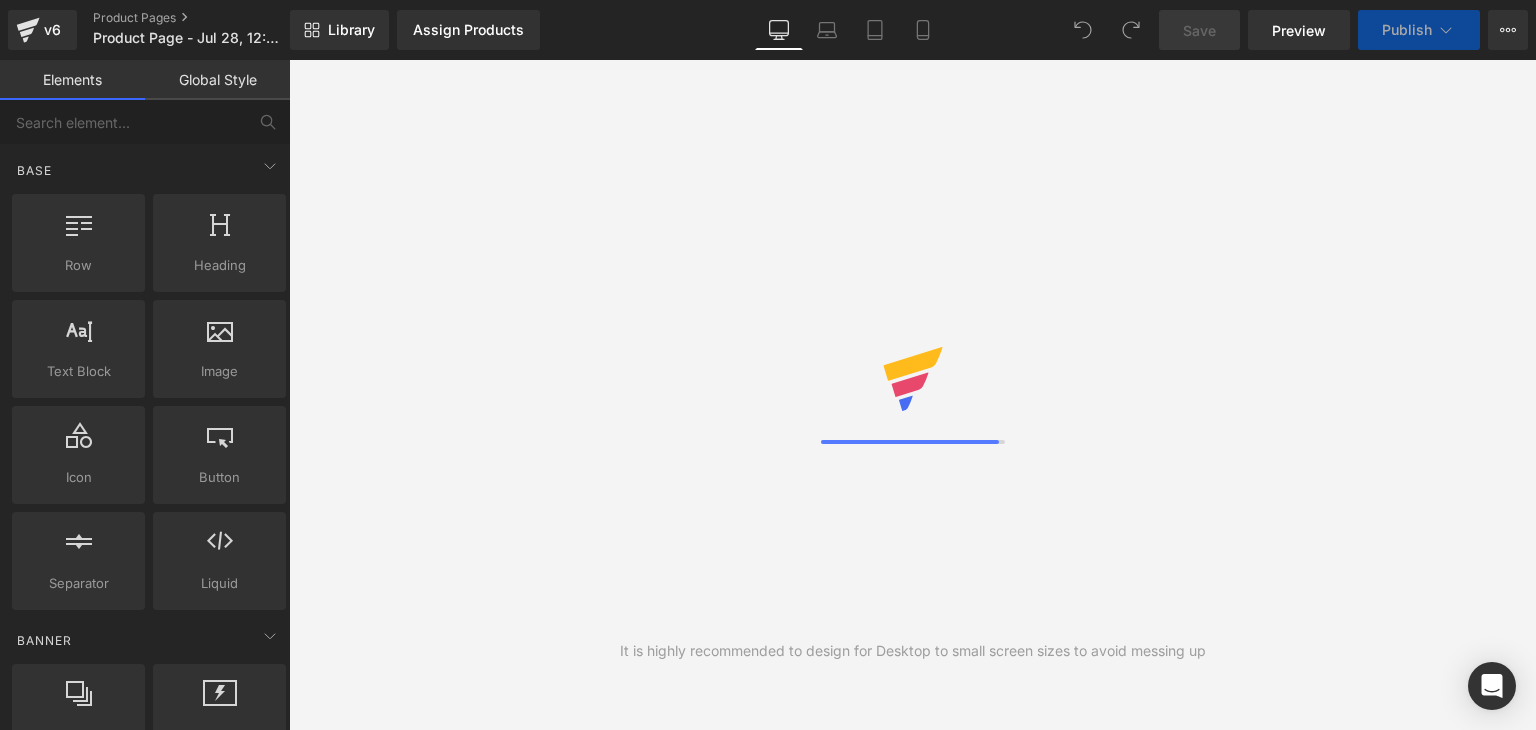 scroll, scrollTop: 0, scrollLeft: 0, axis: both 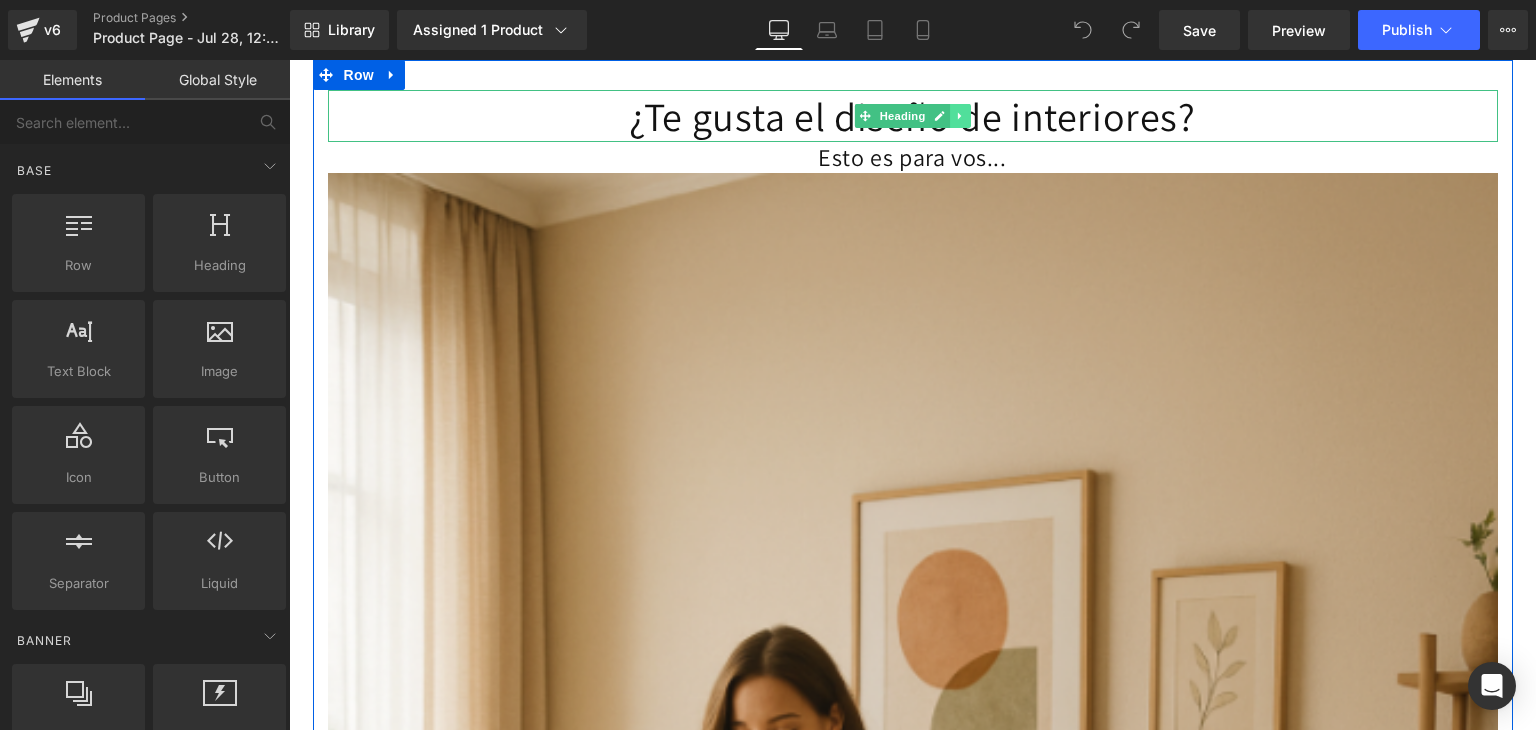 click at bounding box center [960, 116] 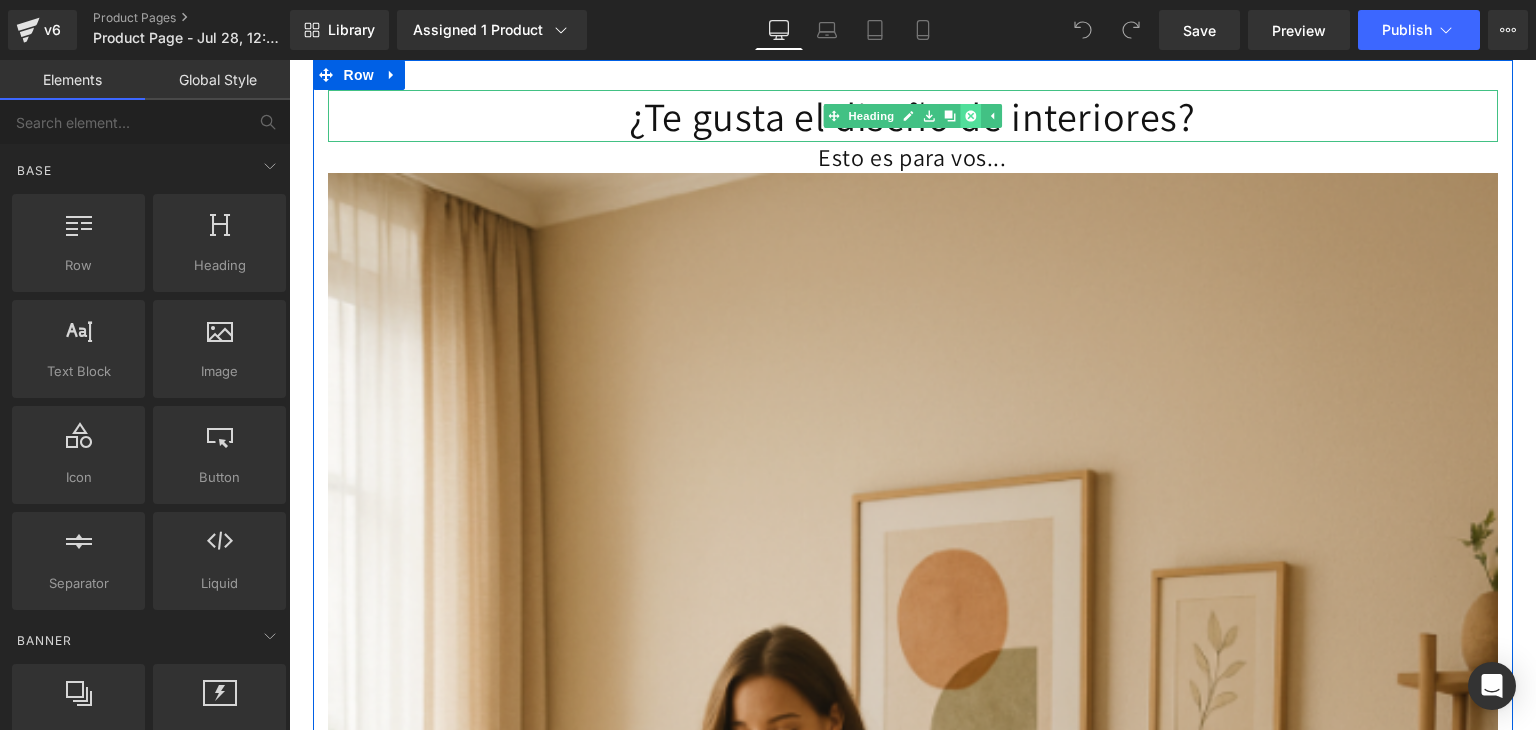 click at bounding box center (970, 116) 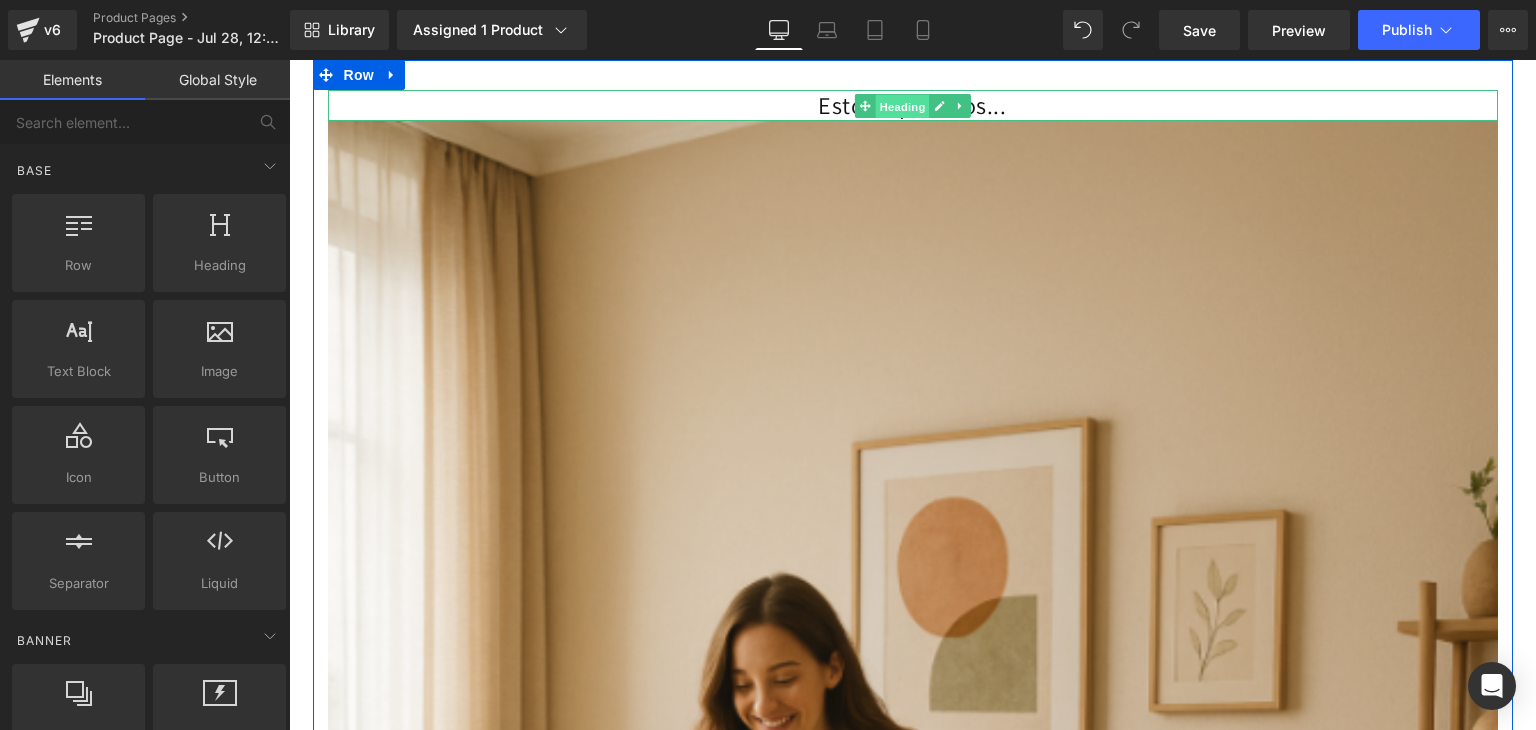 click on "Heading" at bounding box center [902, 106] 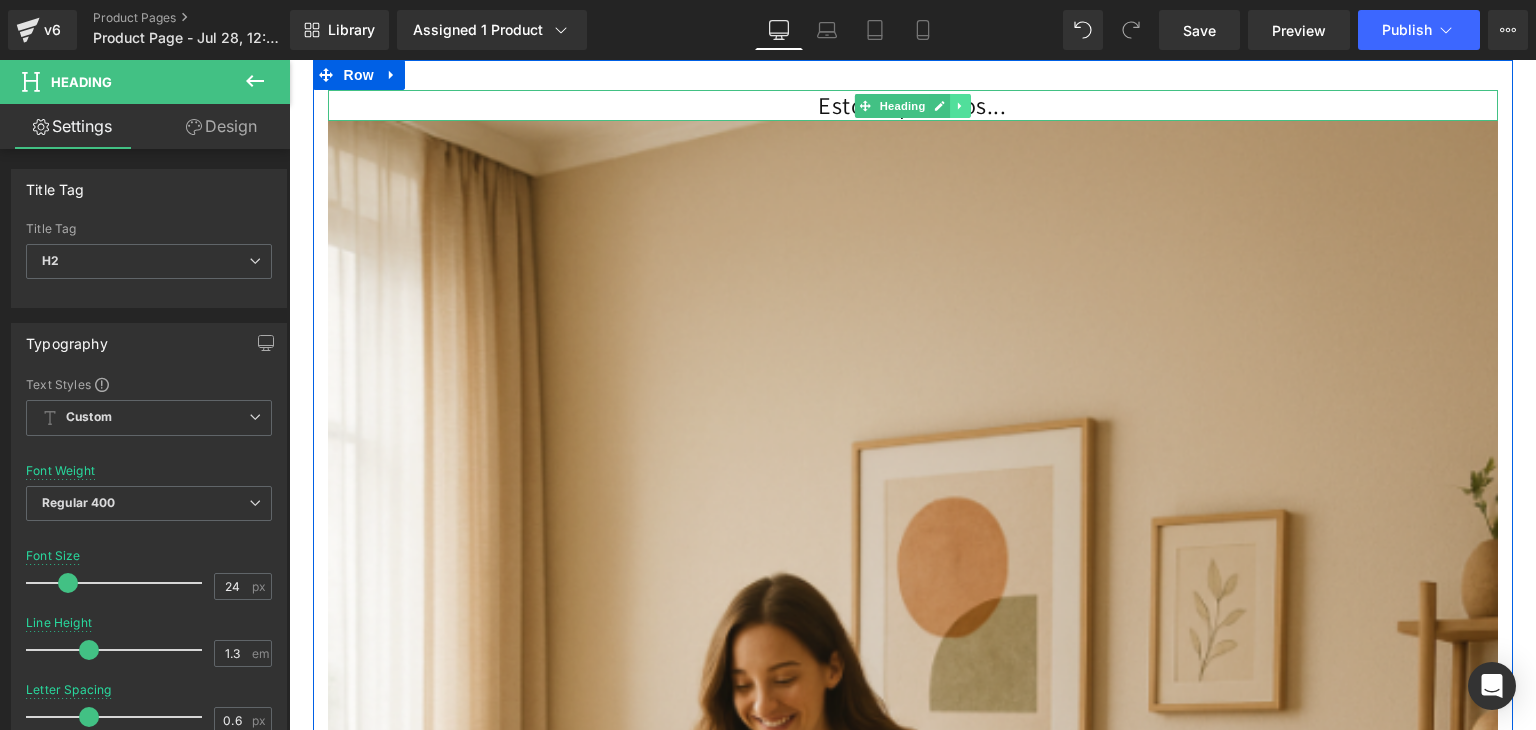 click 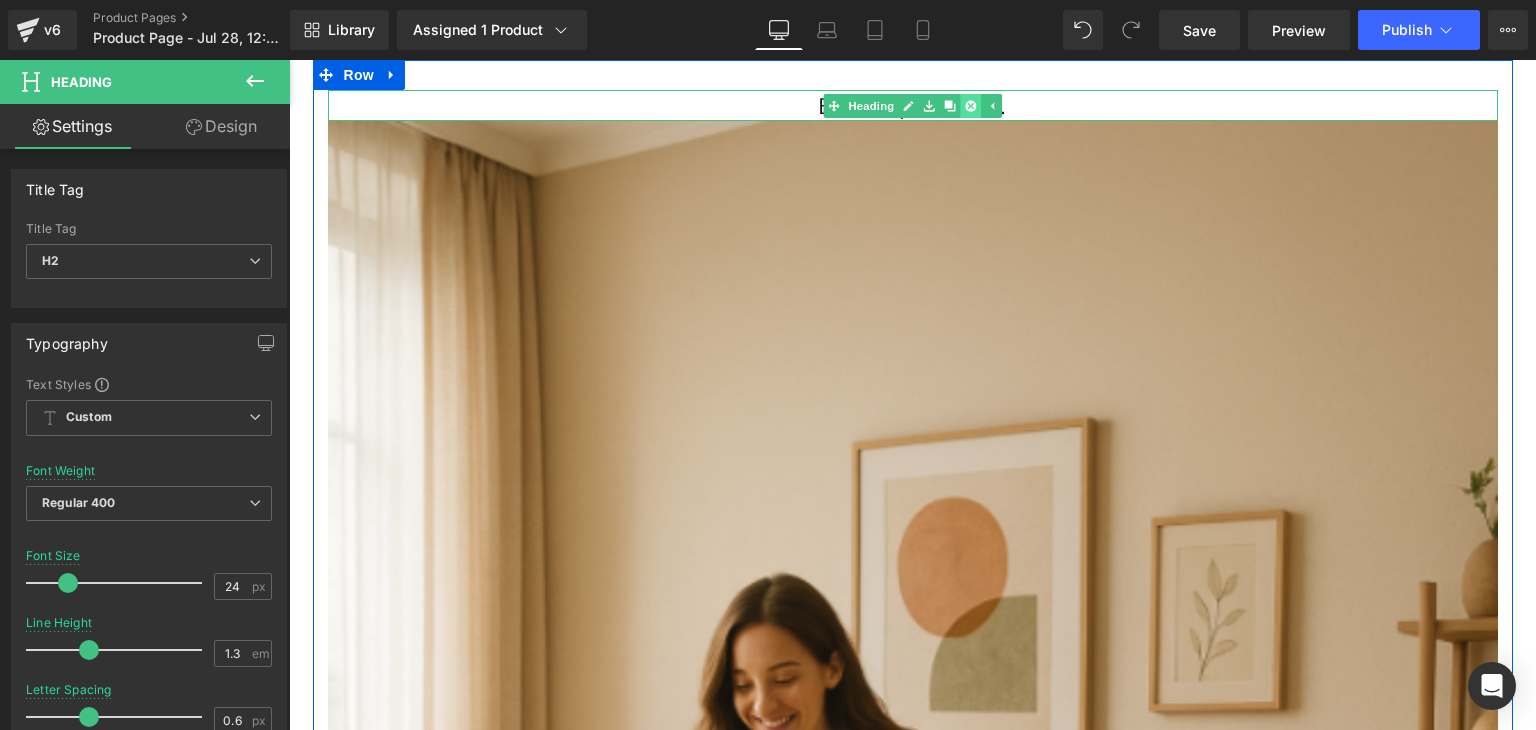 click 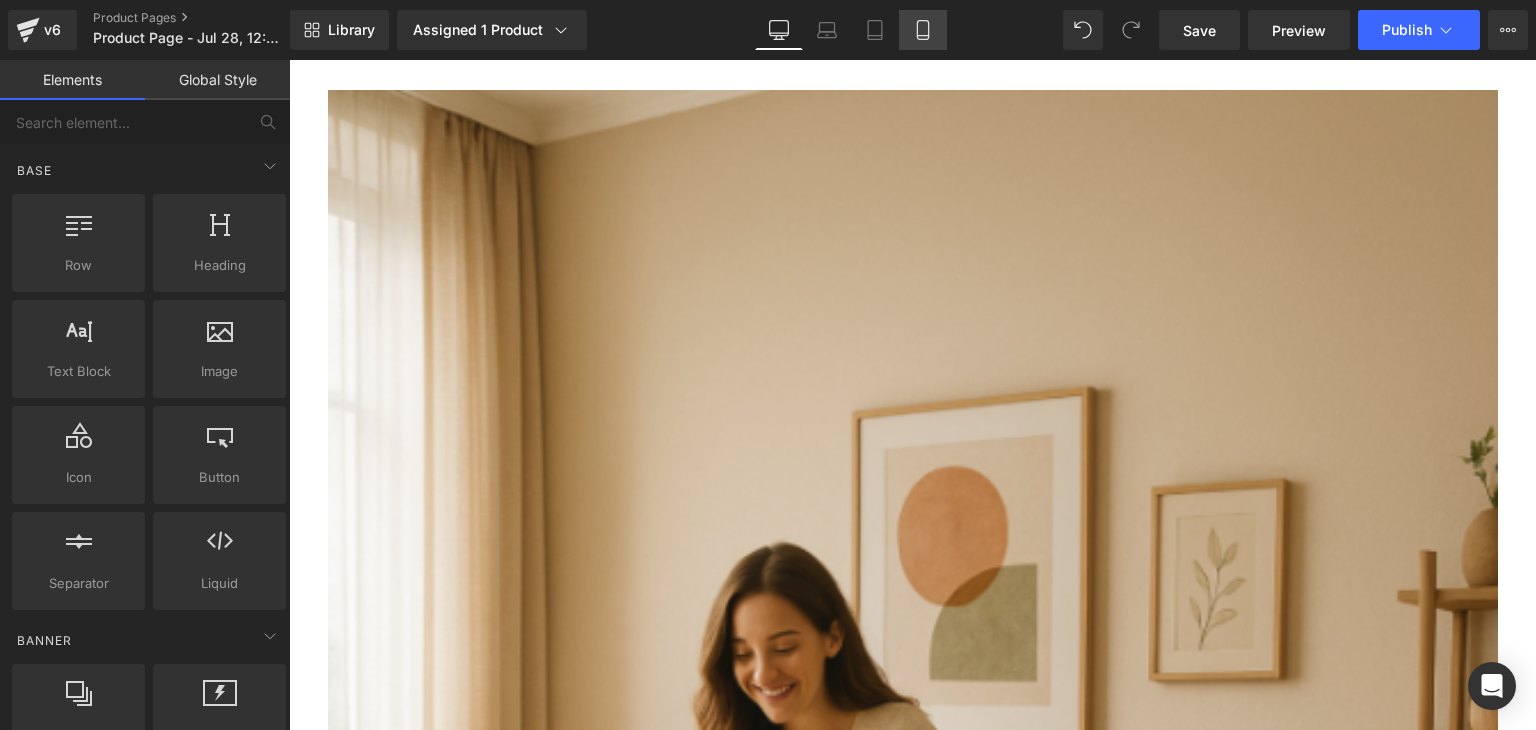 click 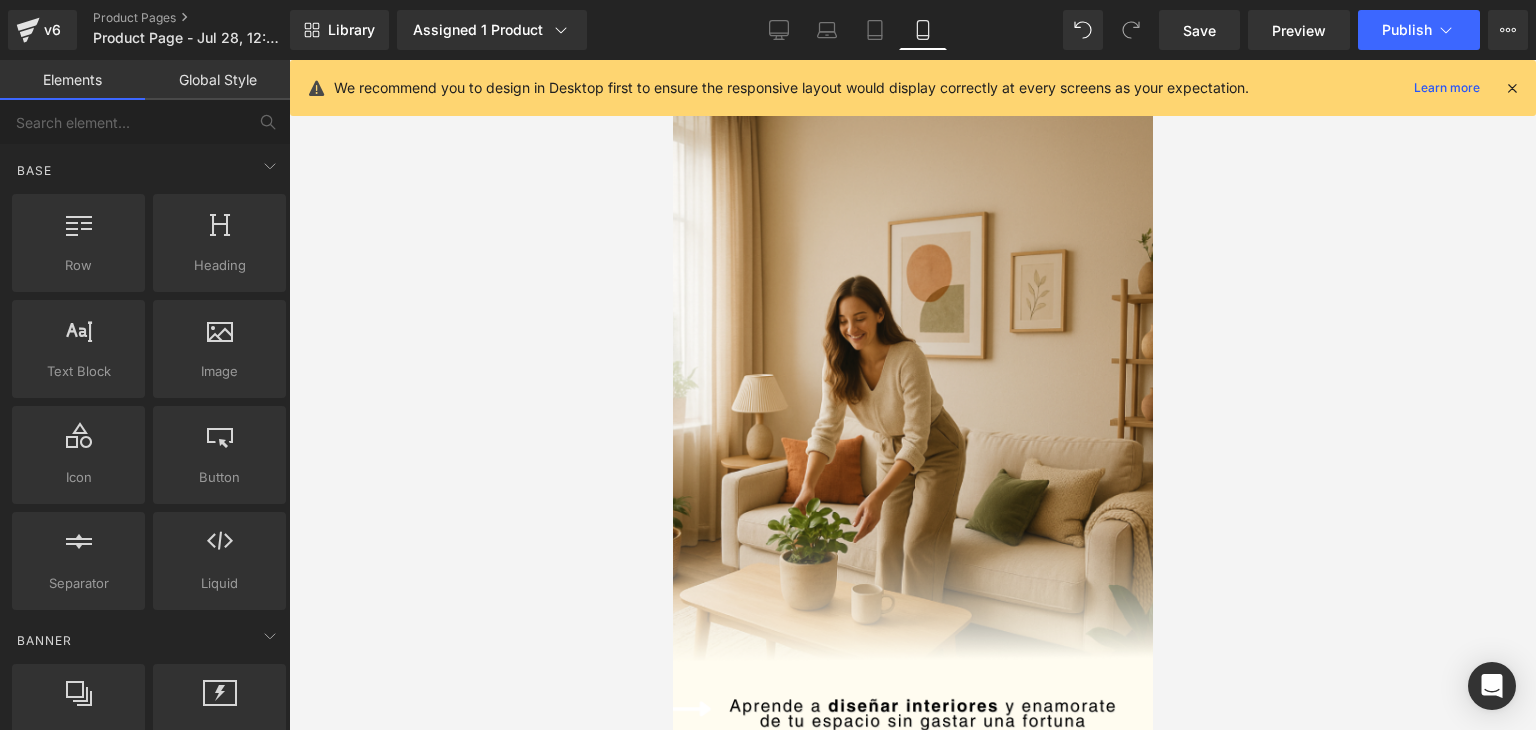 click at bounding box center (1512, 88) 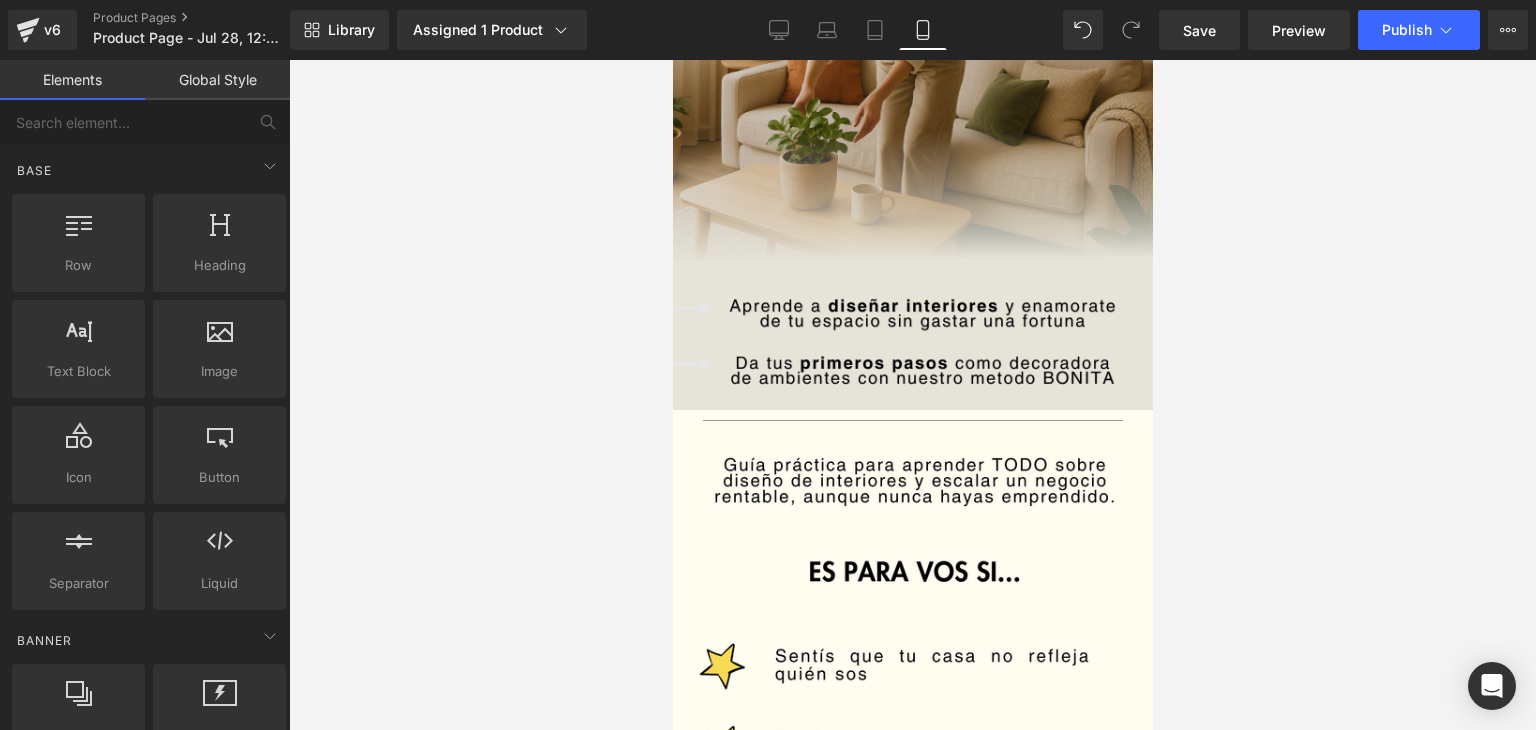 scroll, scrollTop: 0, scrollLeft: 0, axis: both 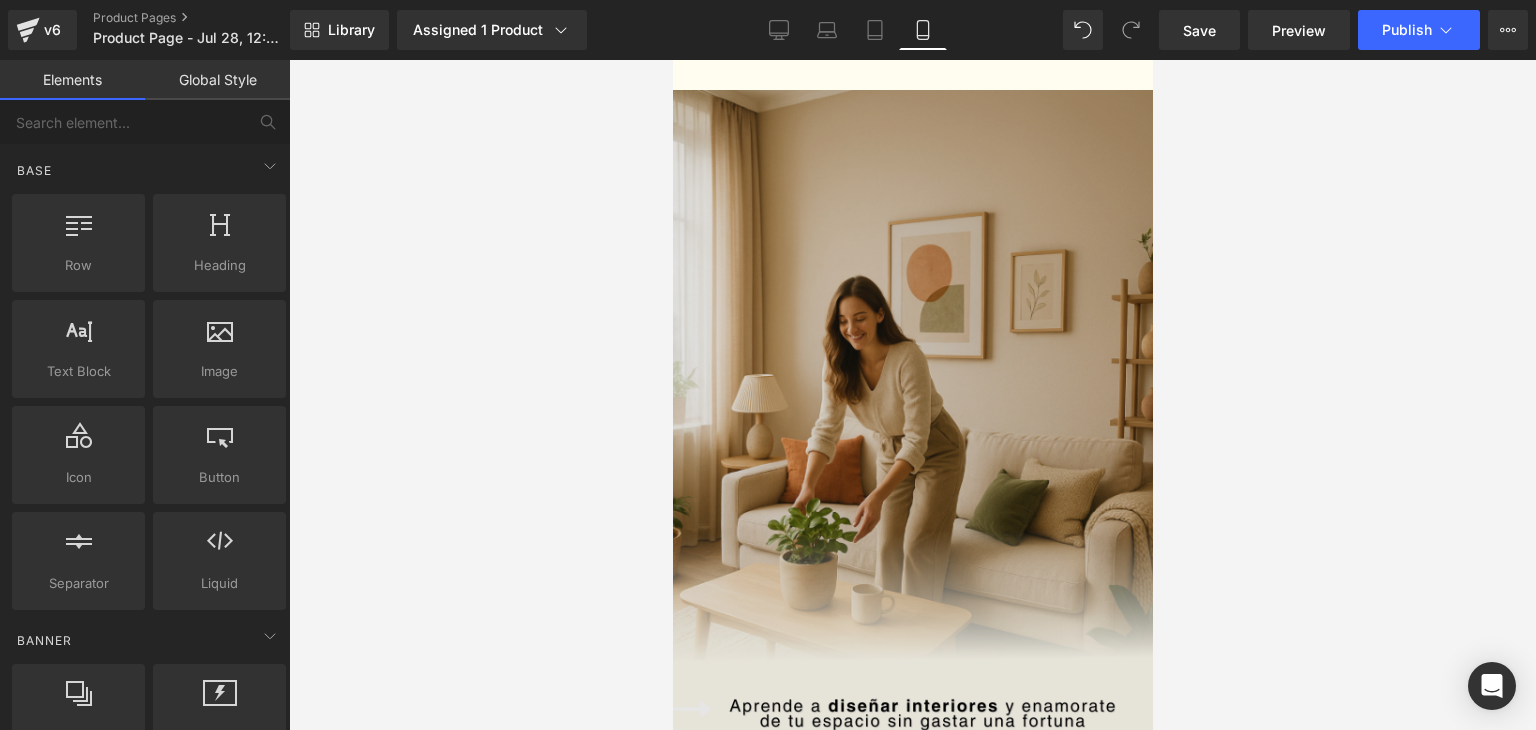 click at bounding box center (912, 465) 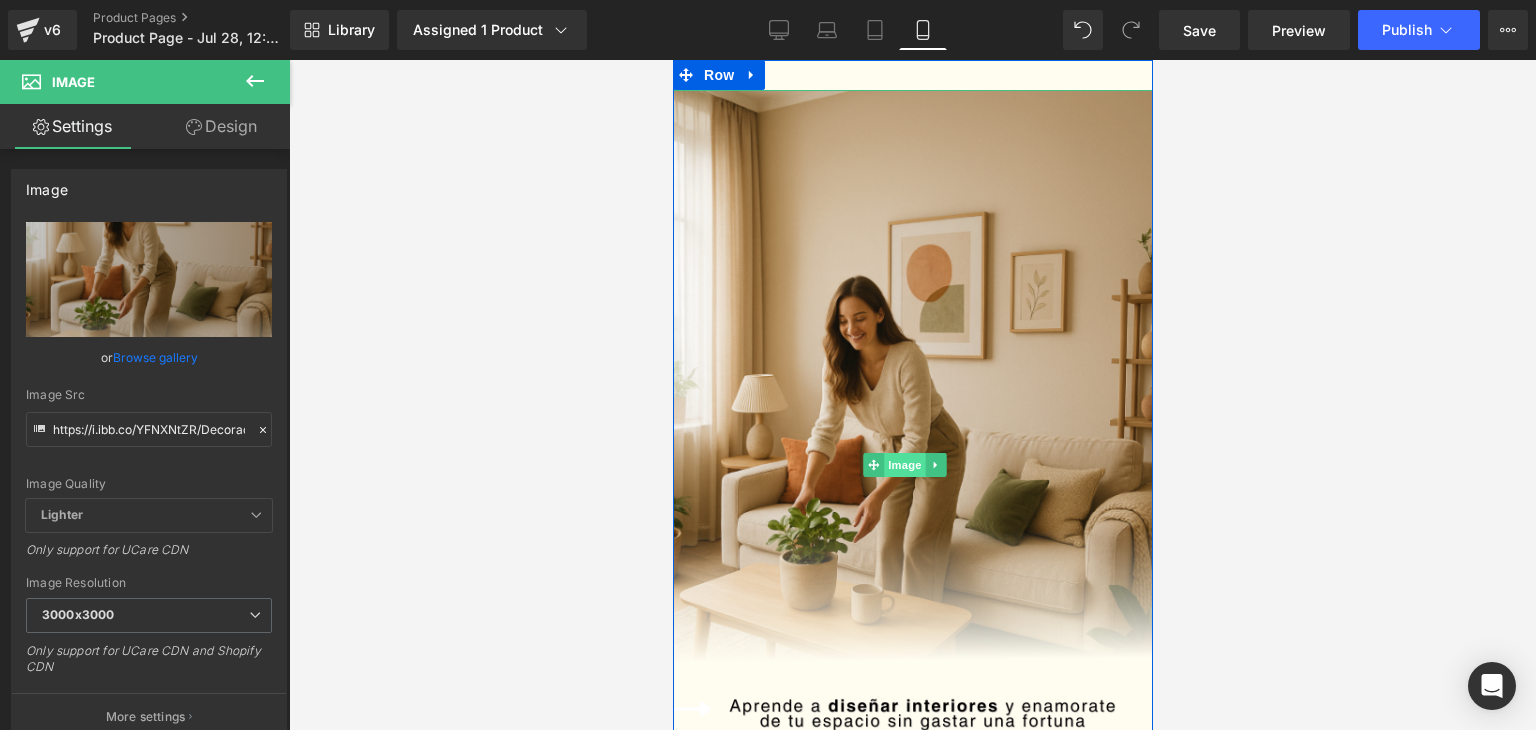 click on "Image" at bounding box center [905, 465] 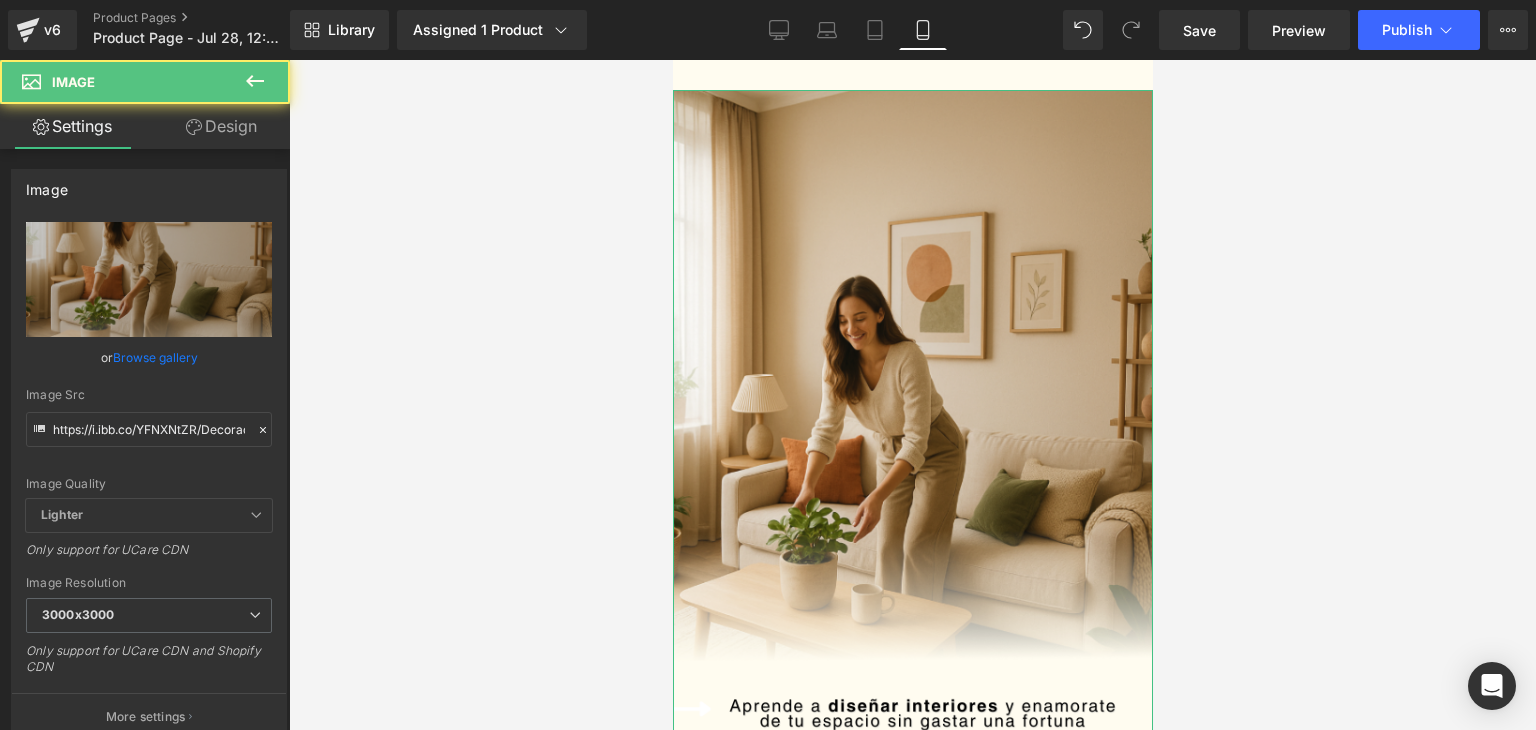click on "Design" at bounding box center (221, 126) 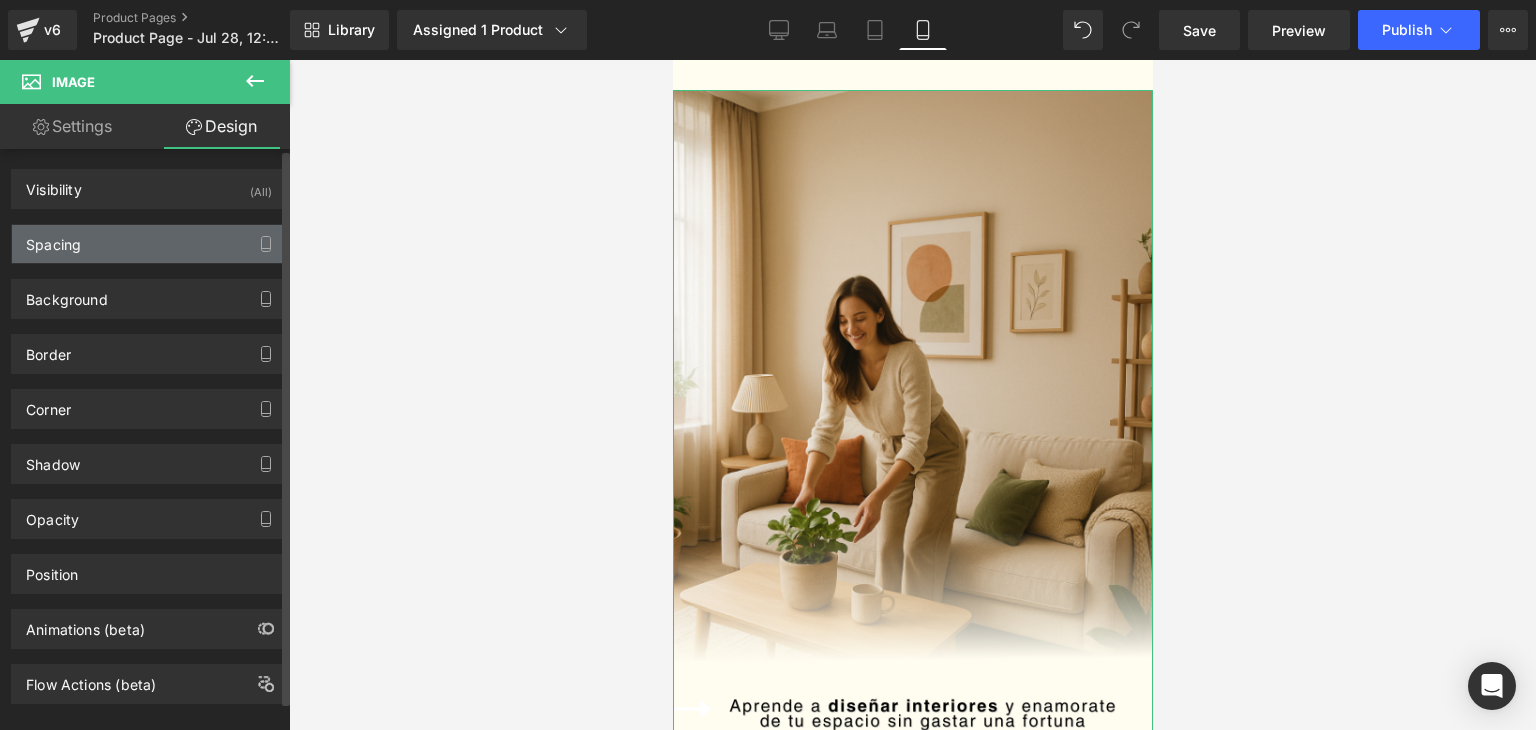 type on "30" 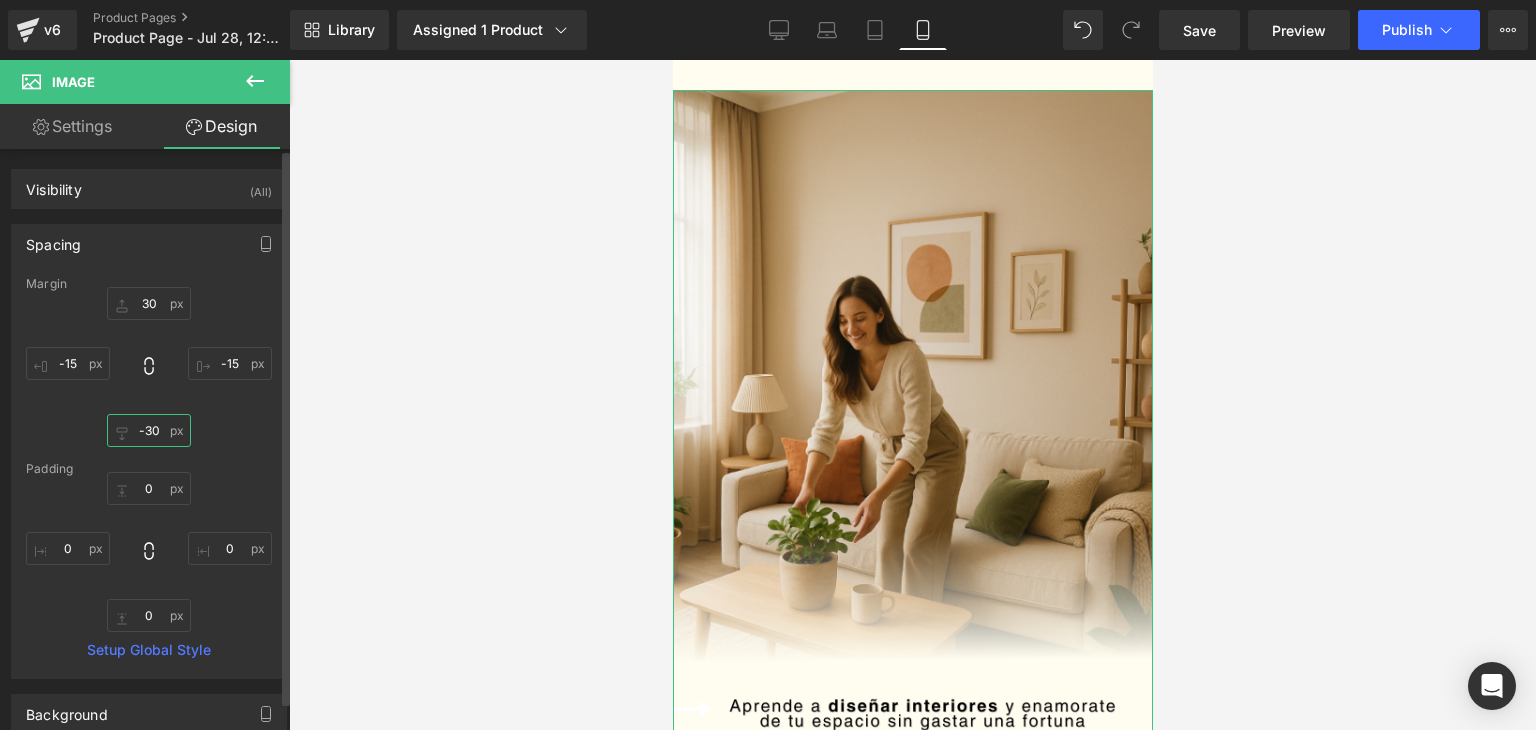 click on "-30" at bounding box center (149, 430) 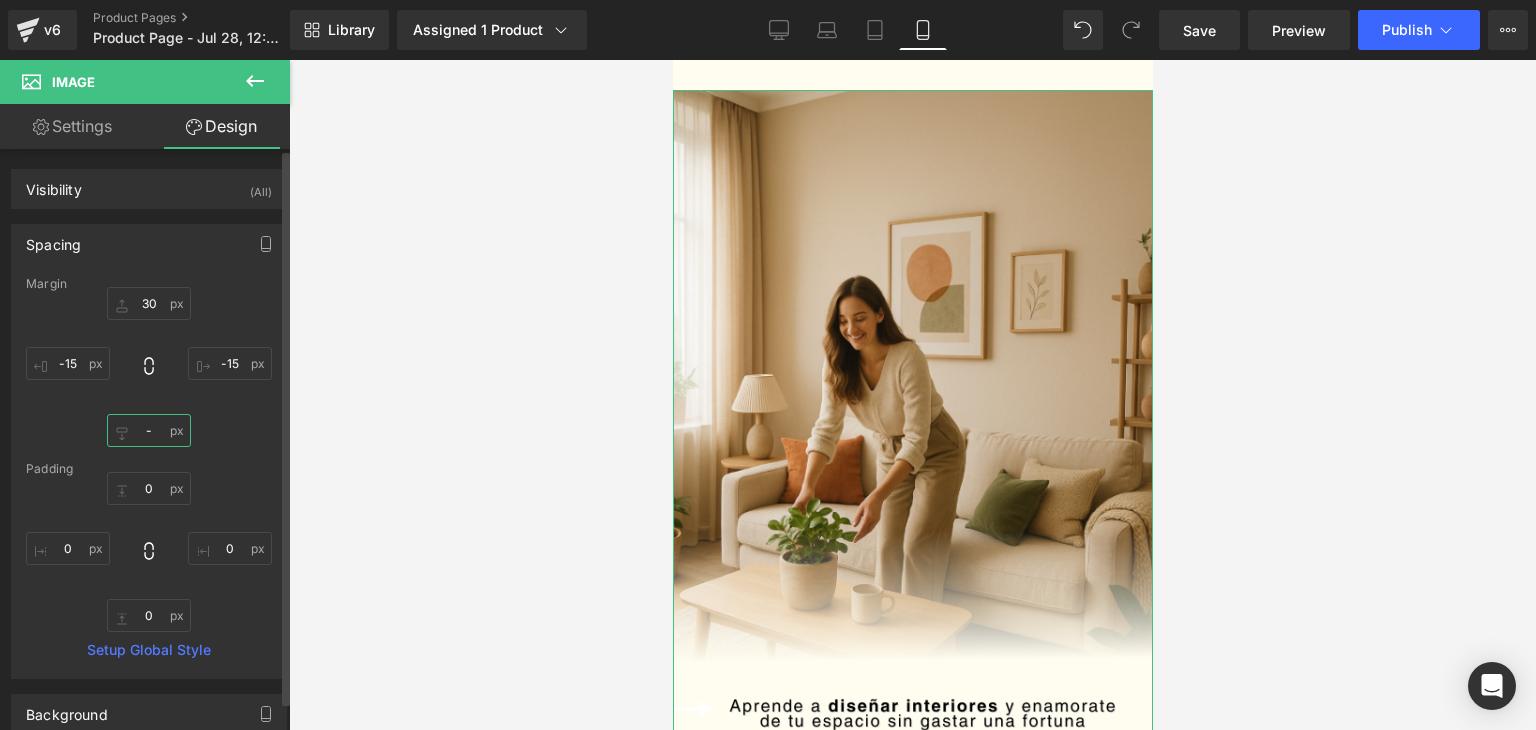 type on "-" 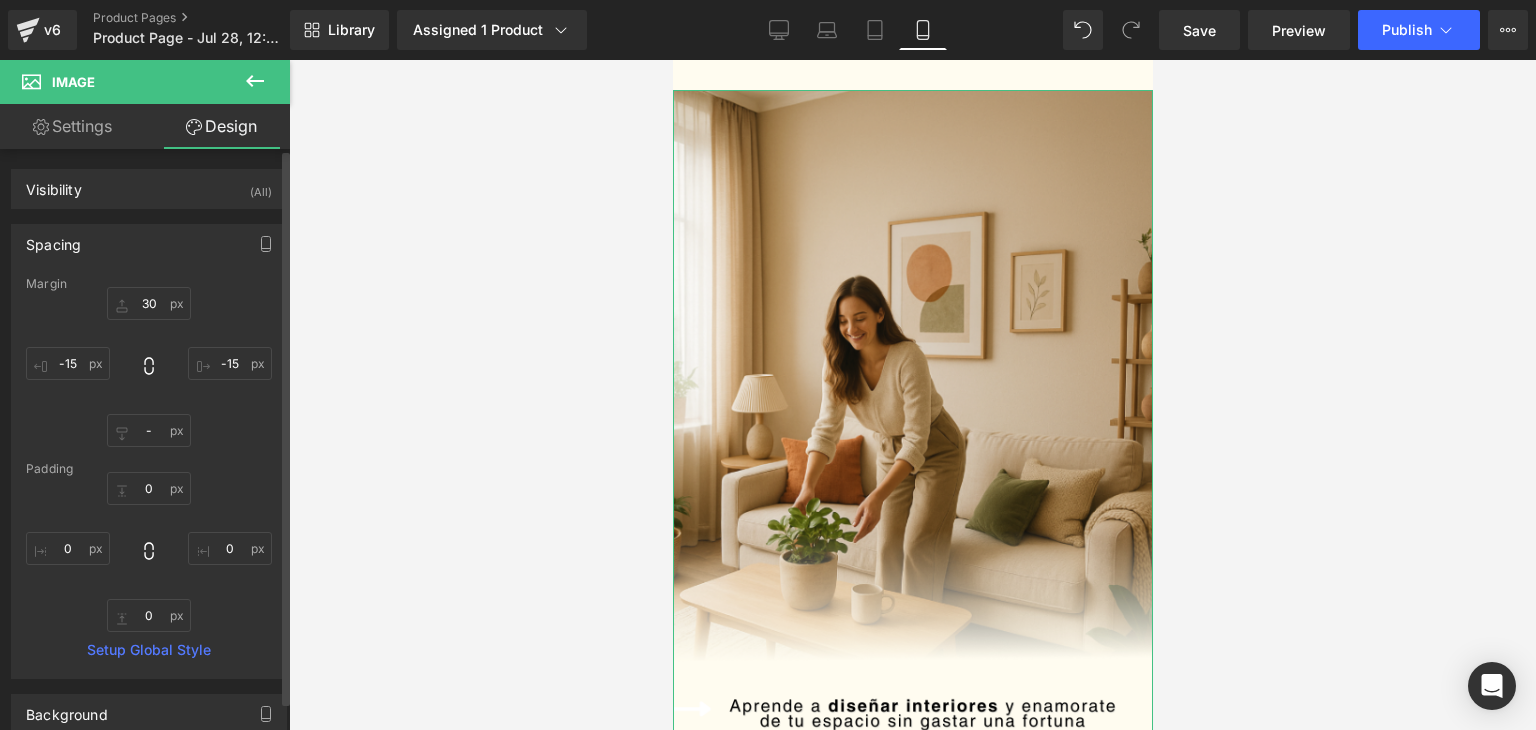 click on "Margin
[NUMBER] [NUMBER]
[NUMBER] [NUMBER]
- -
[NUMBER] [NUMBER]
Padding
[NUMBER] [NUMBER]
[NUMBER] [NUMBER]
[NUMBER] [NUMBER]
[NUMBER] [NUMBER]
Setup Global Style" at bounding box center [149, 477] 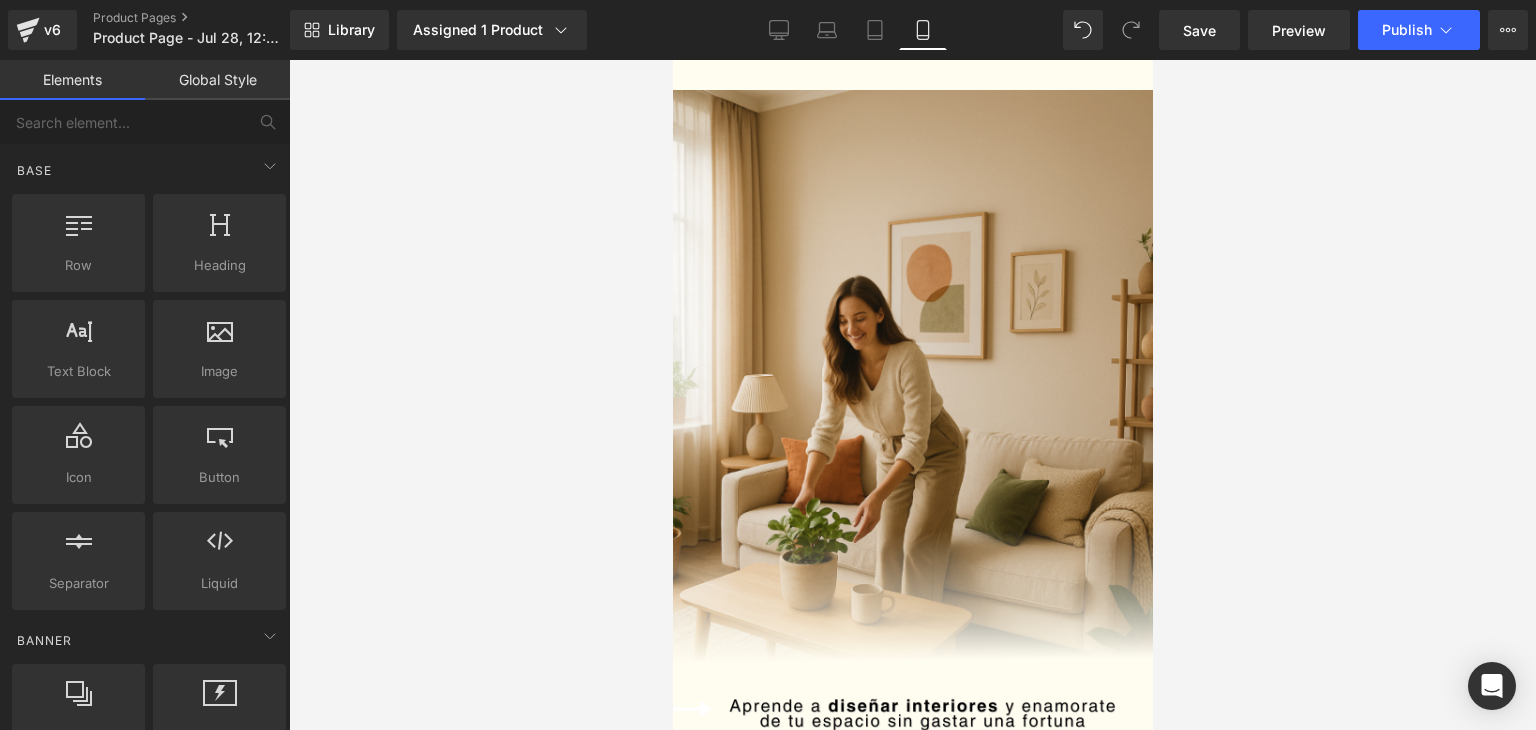 click at bounding box center (912, 395) 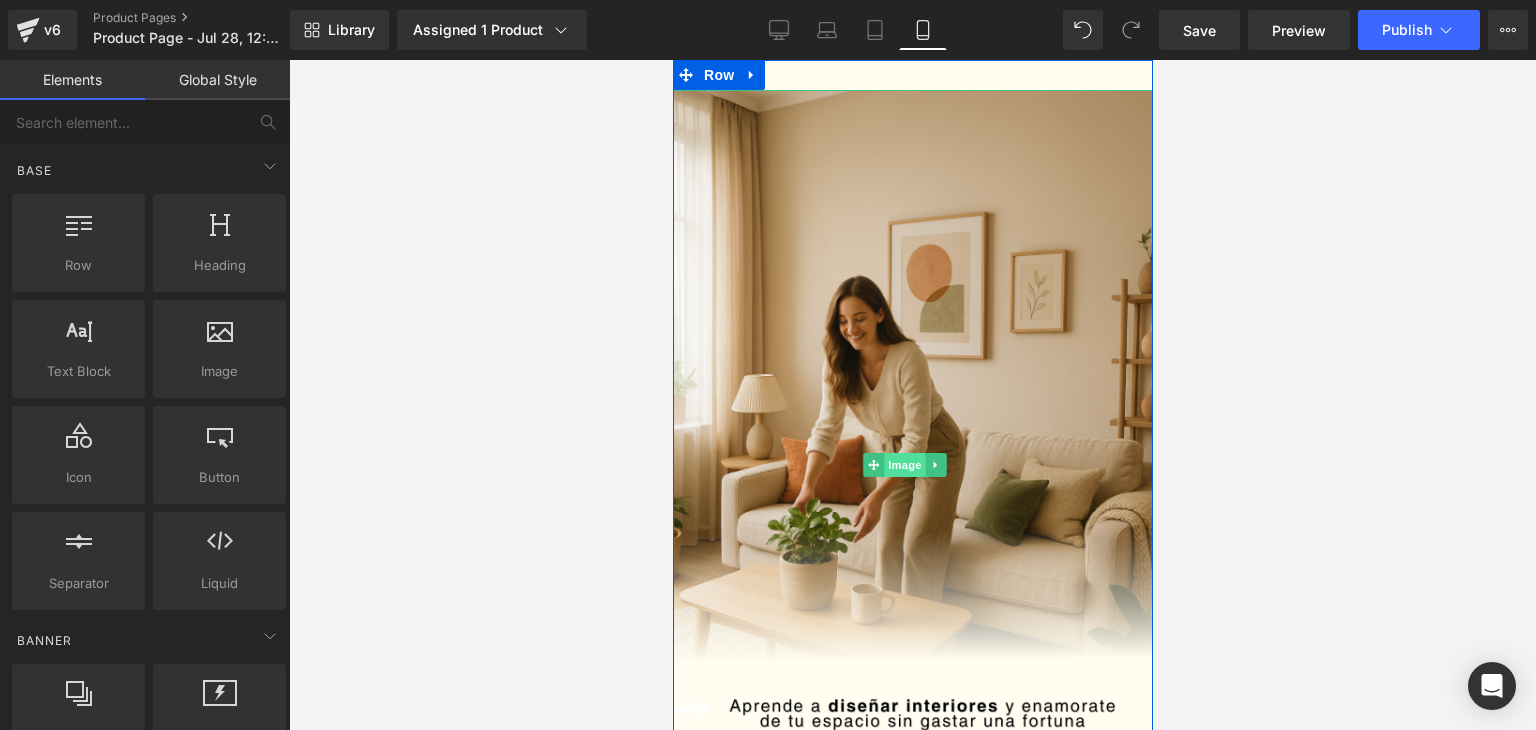 click on "Image" at bounding box center [905, 465] 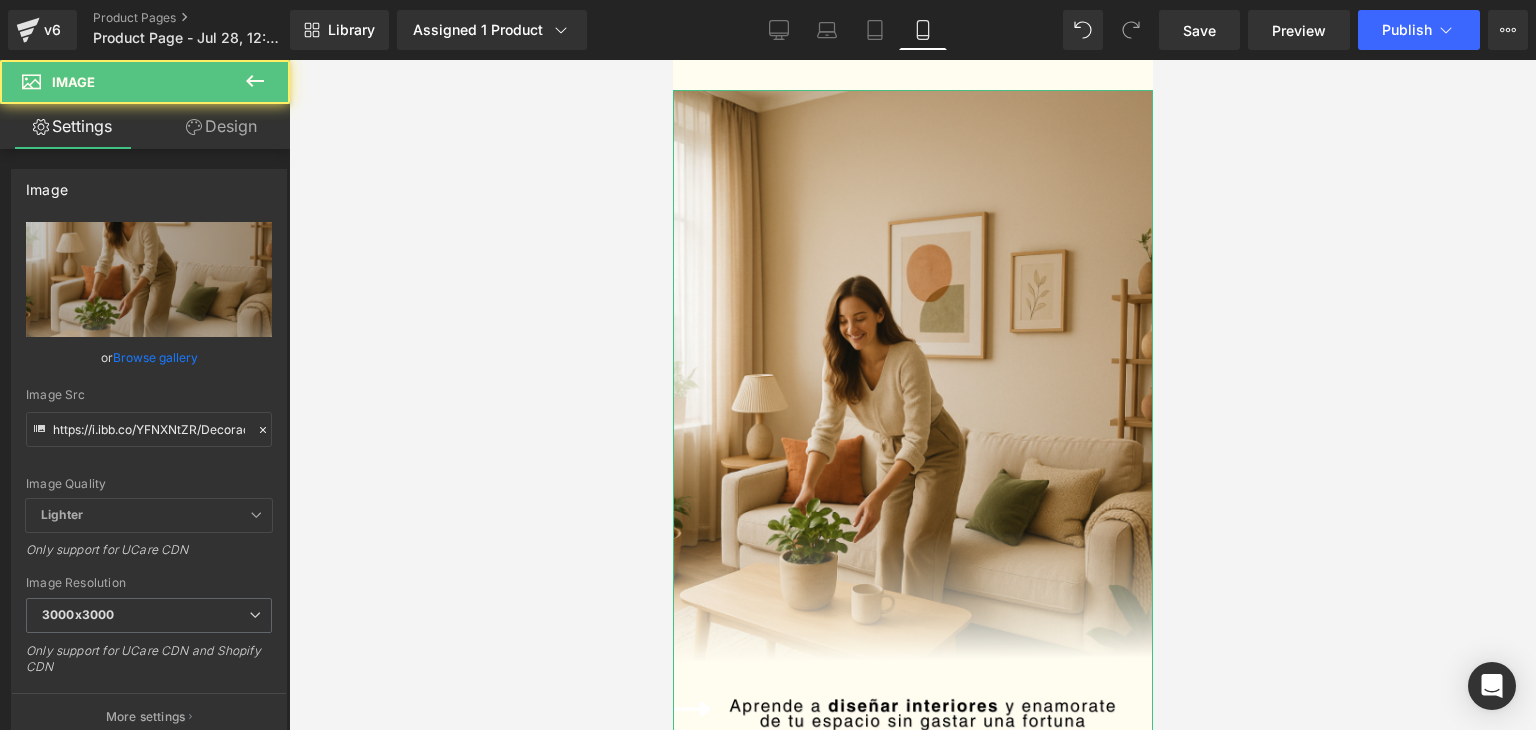 click on "Design" at bounding box center (221, 126) 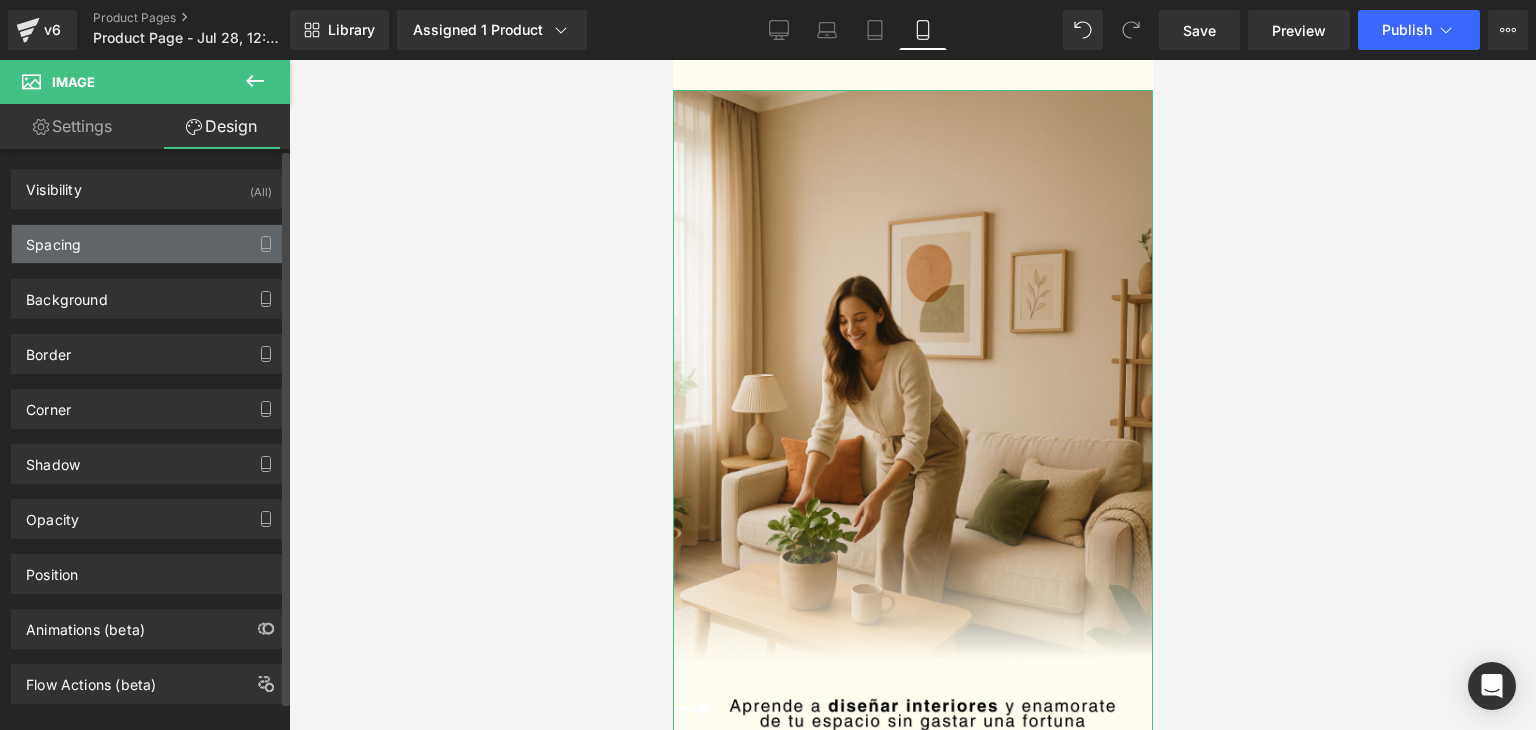 click on "Spacing" at bounding box center (53, 239) 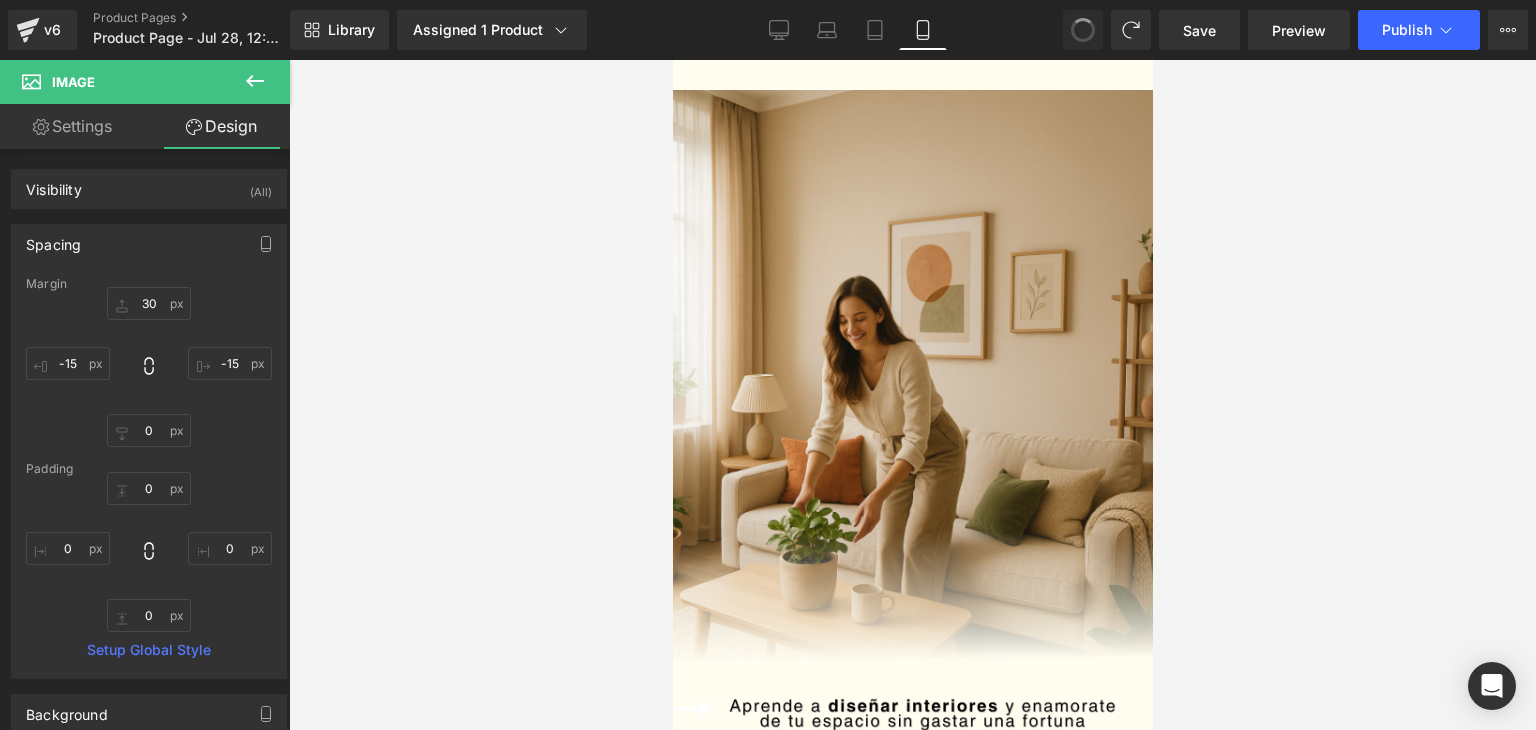 type on "30" 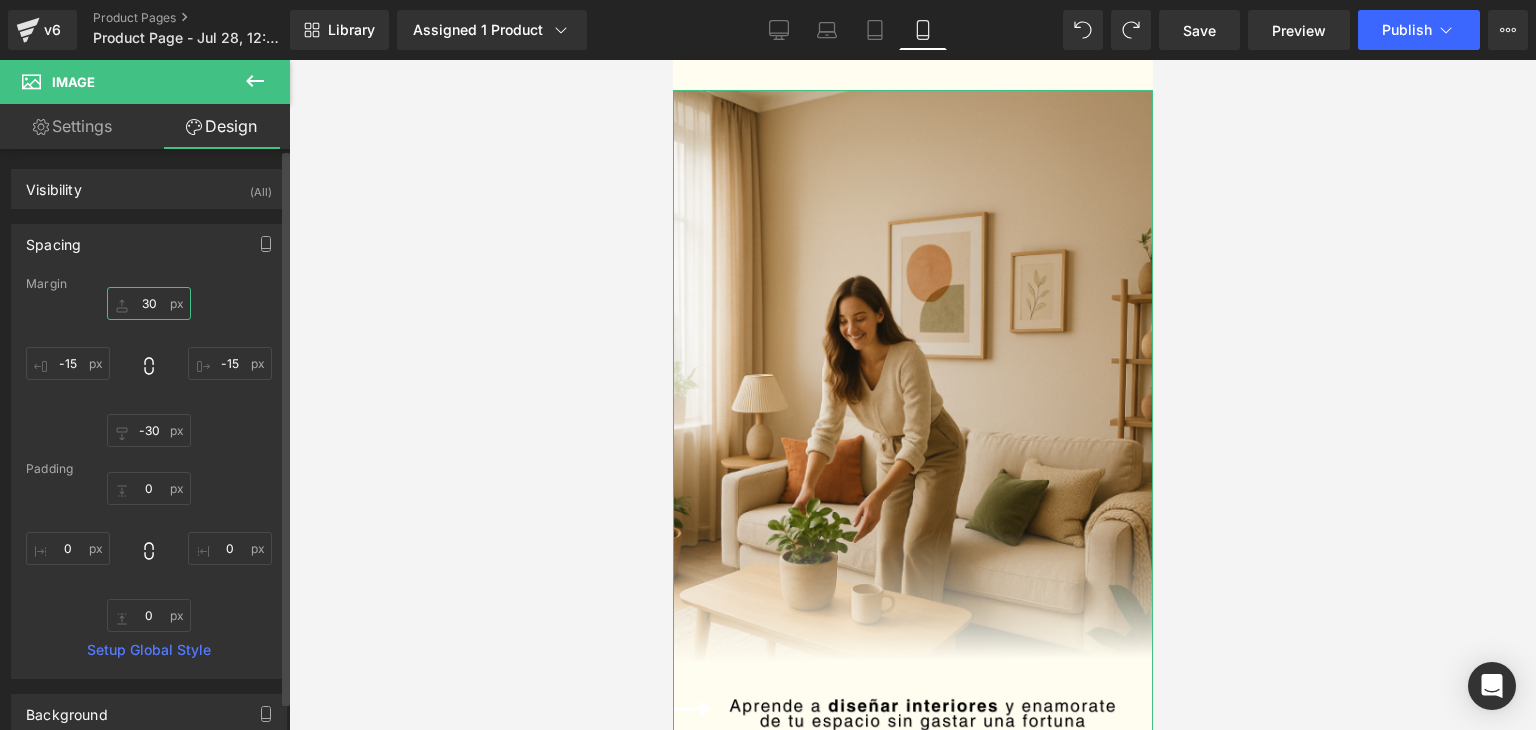 click on "30" at bounding box center (149, 303) 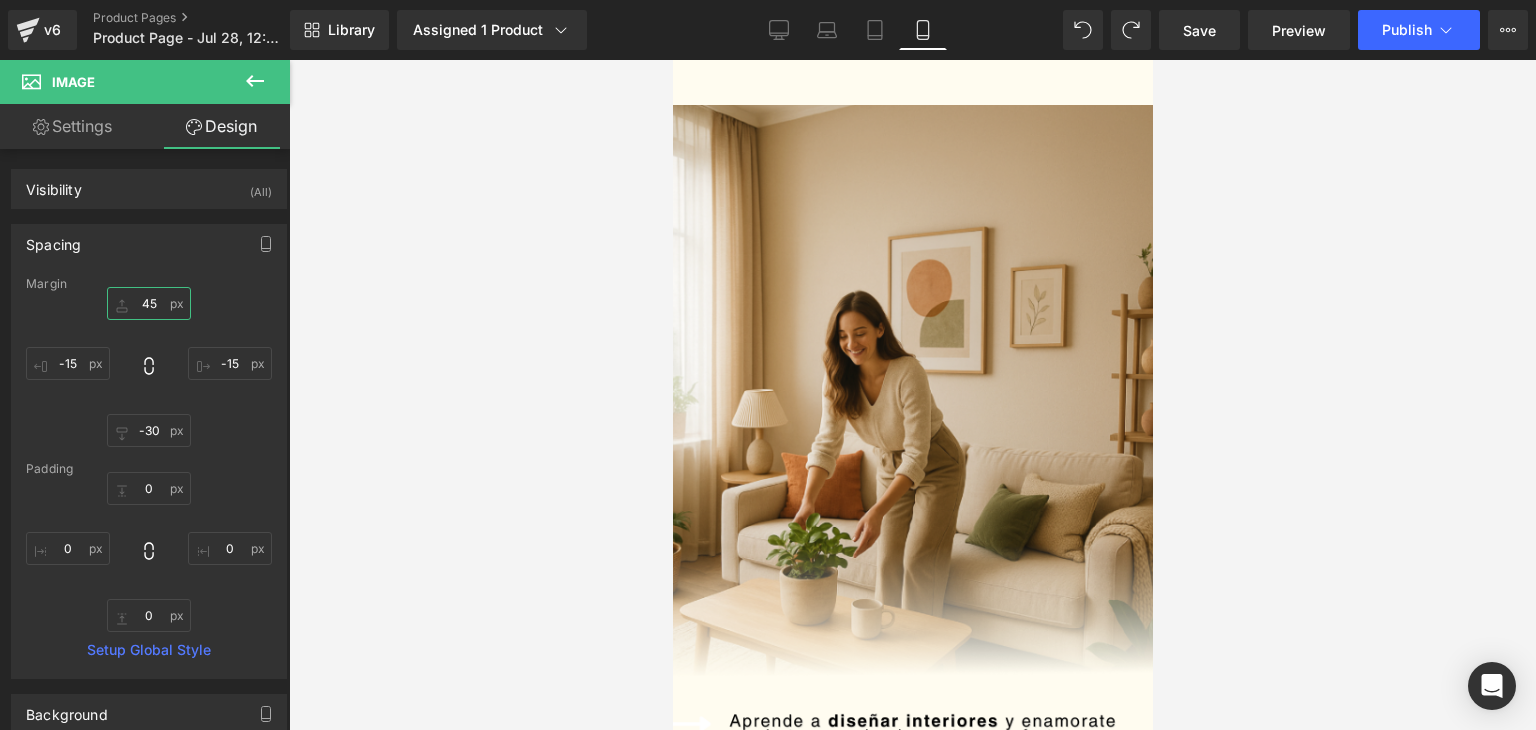 type on "4" 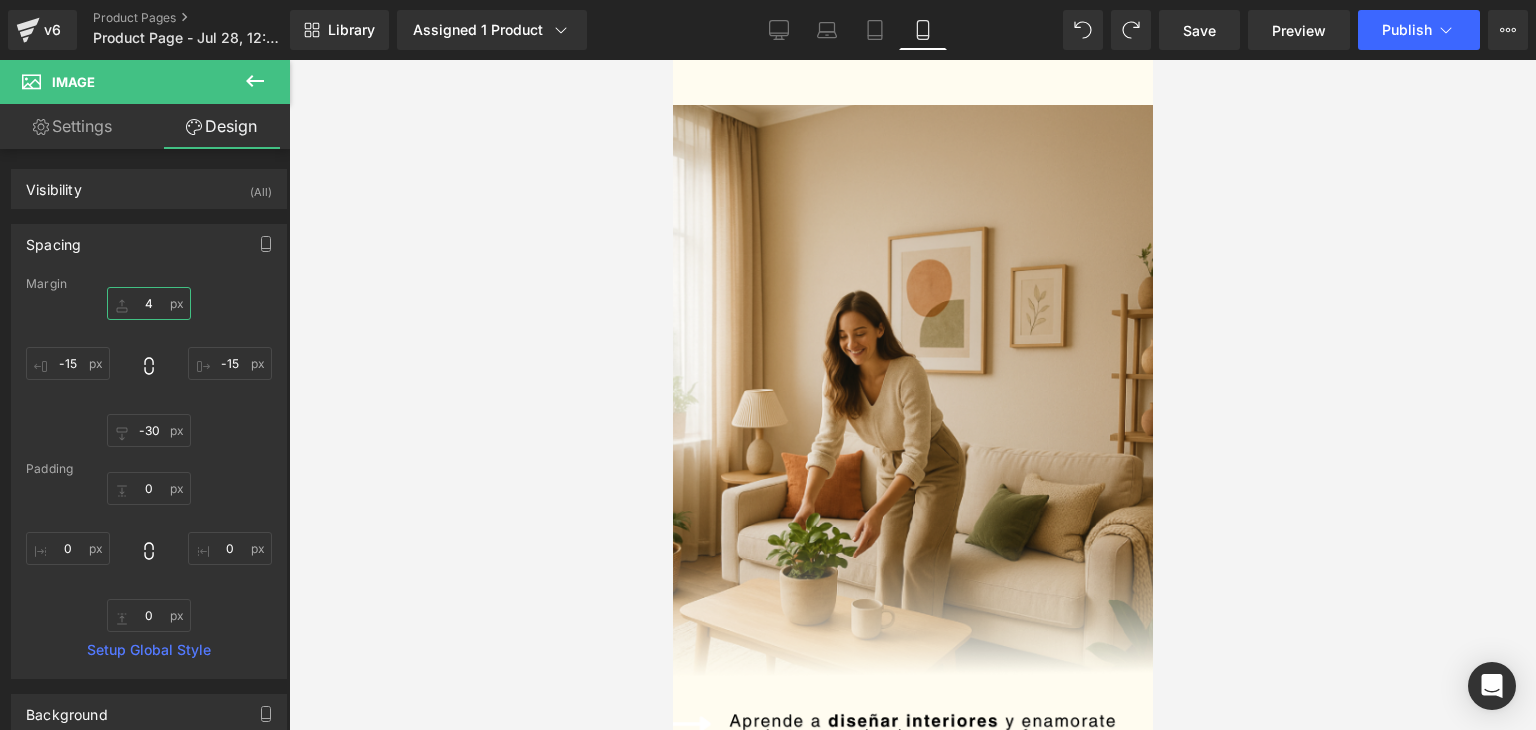 type 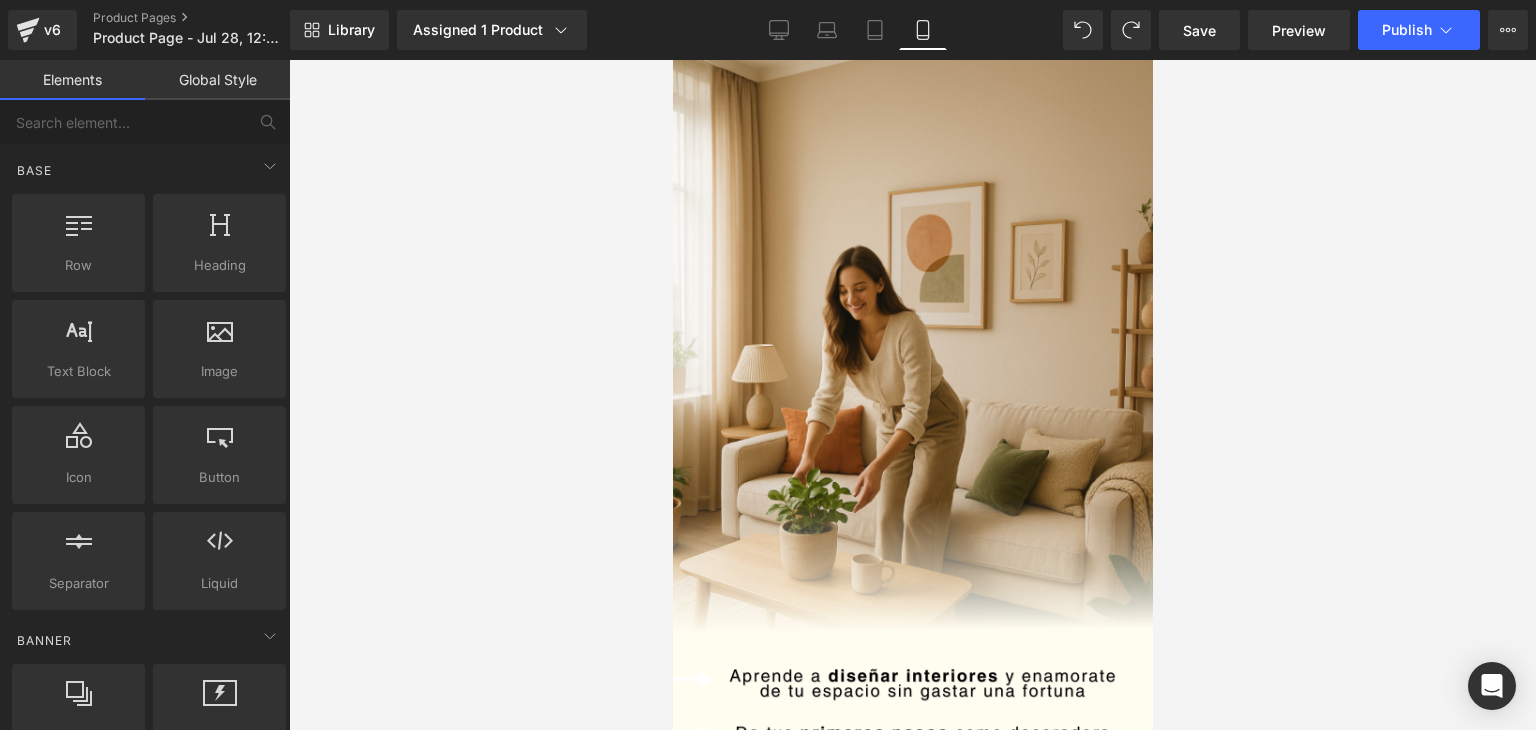click at bounding box center (912, 395) 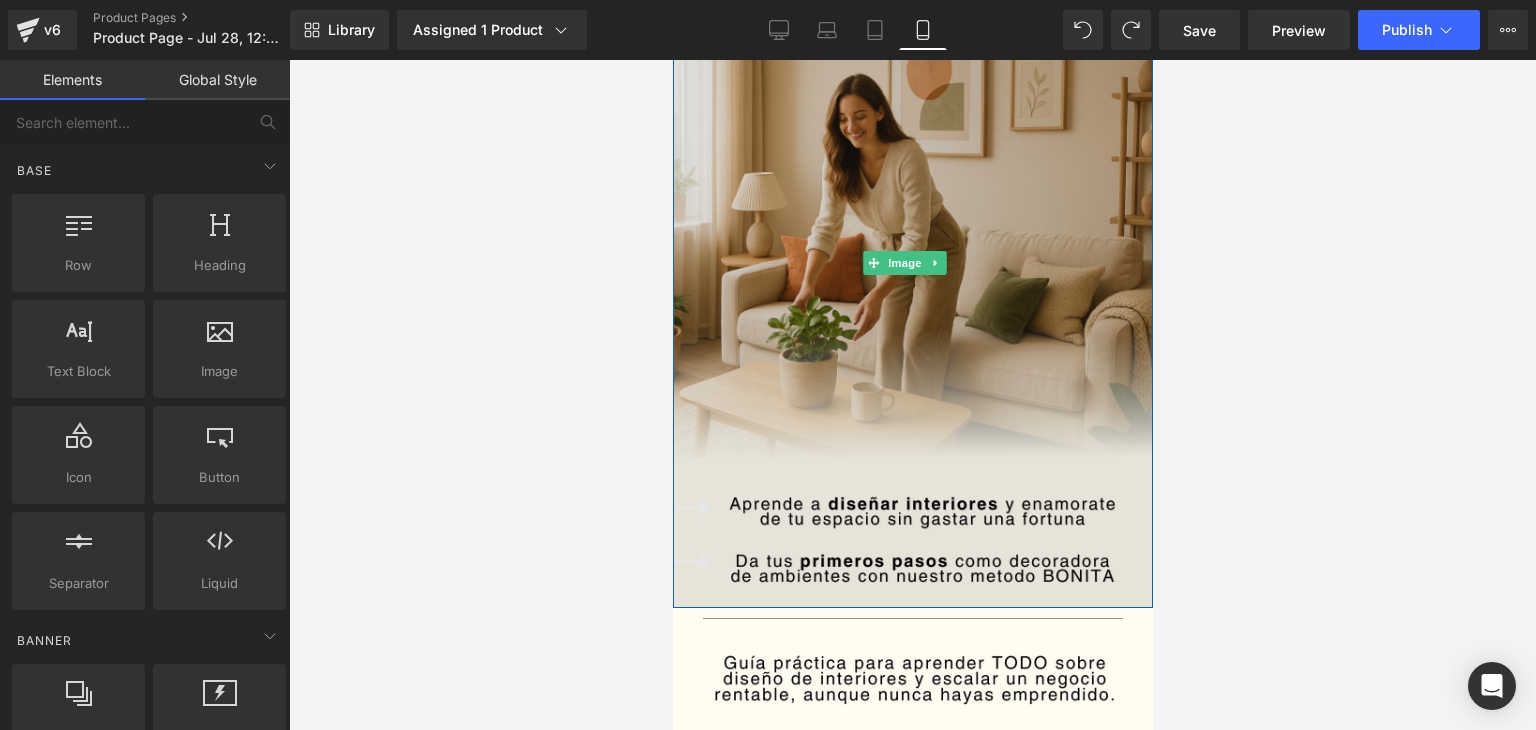 scroll, scrollTop: 0, scrollLeft: 0, axis: both 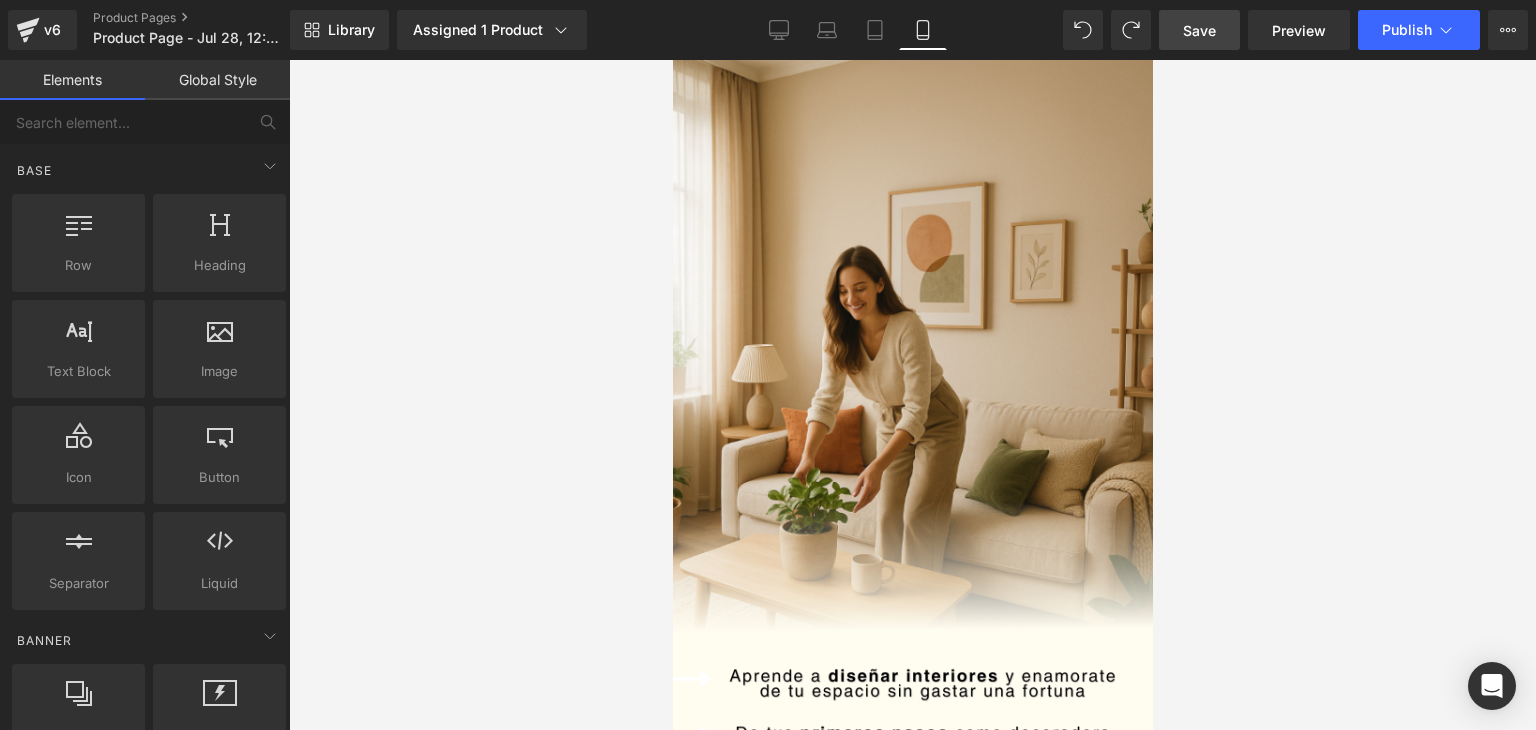 click on "Save" at bounding box center (1199, 30) 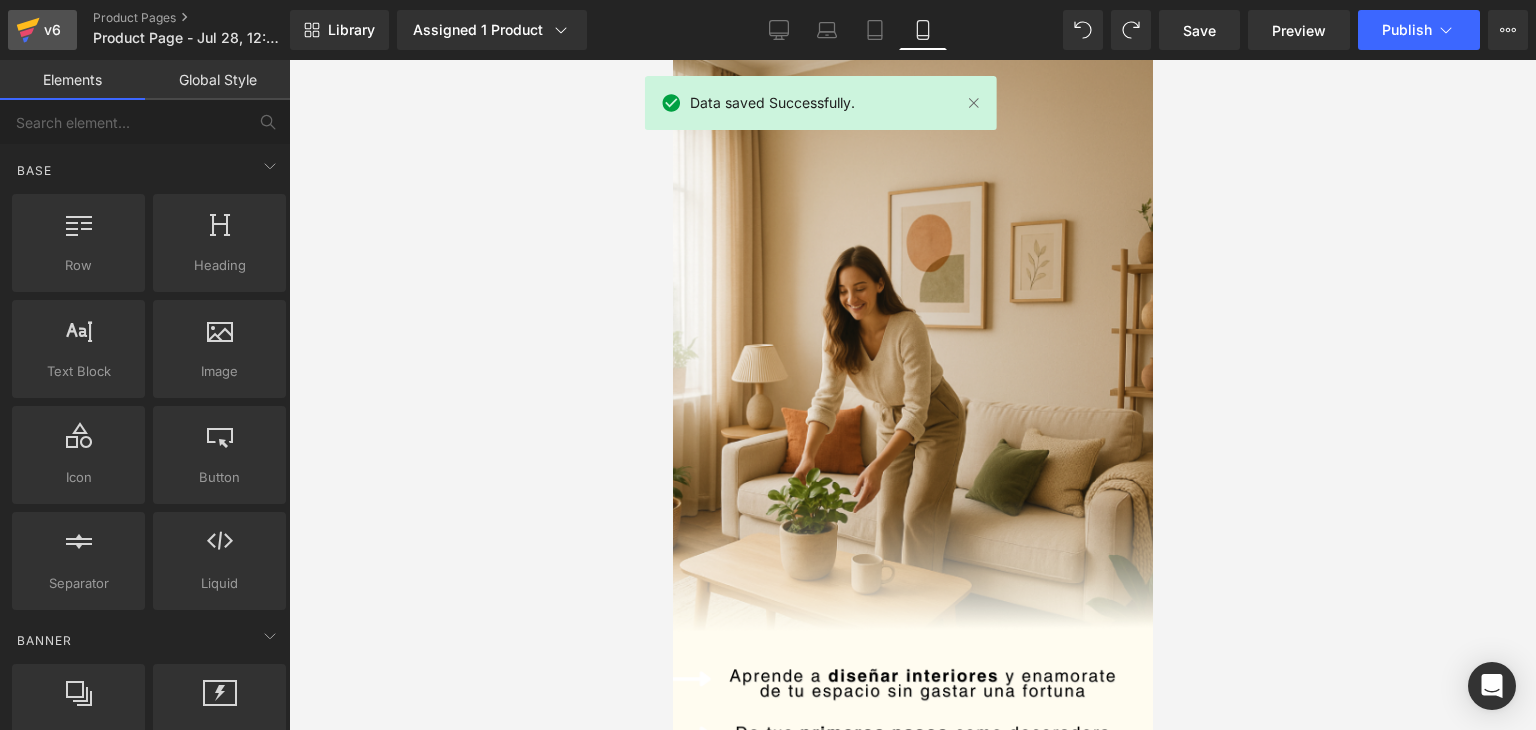 click 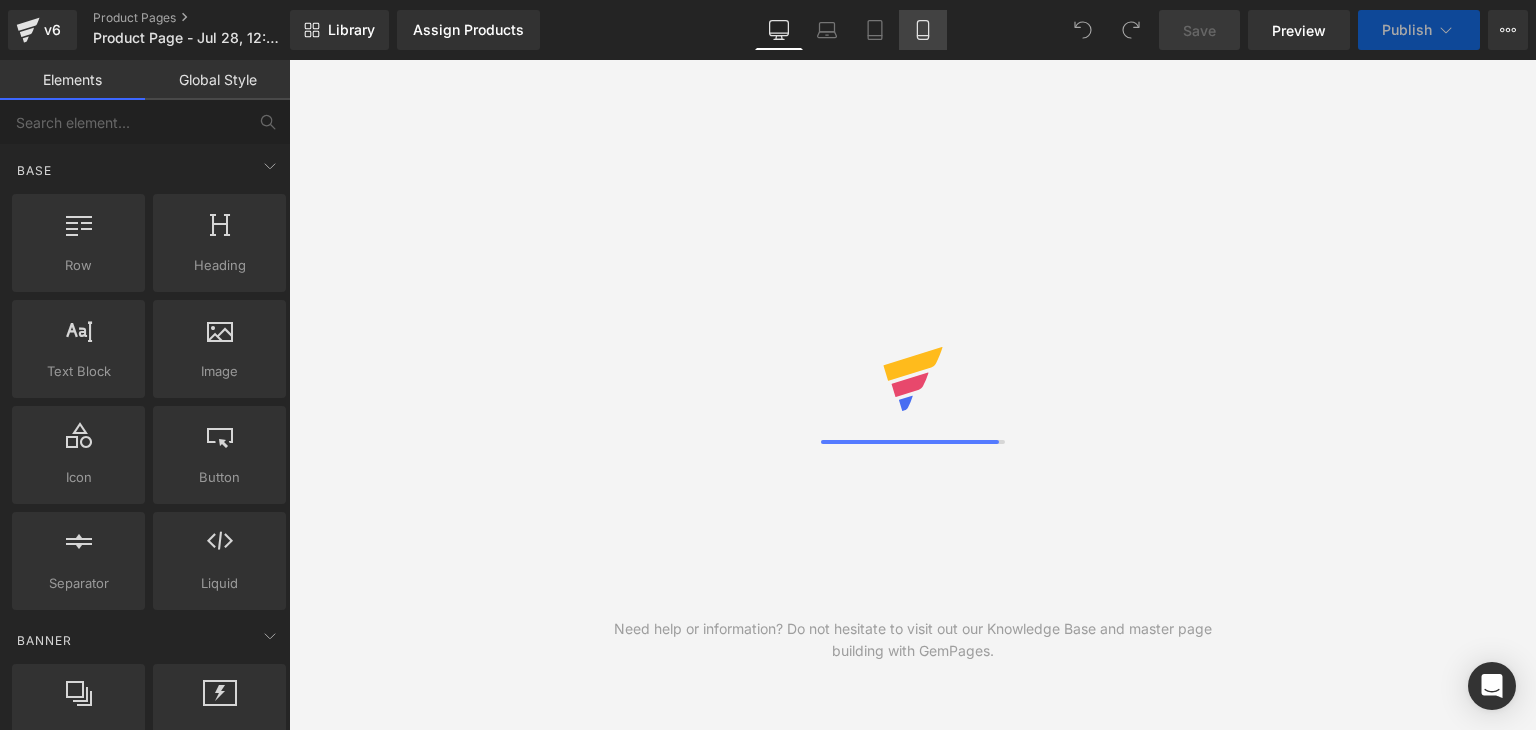 scroll, scrollTop: 0, scrollLeft: 0, axis: both 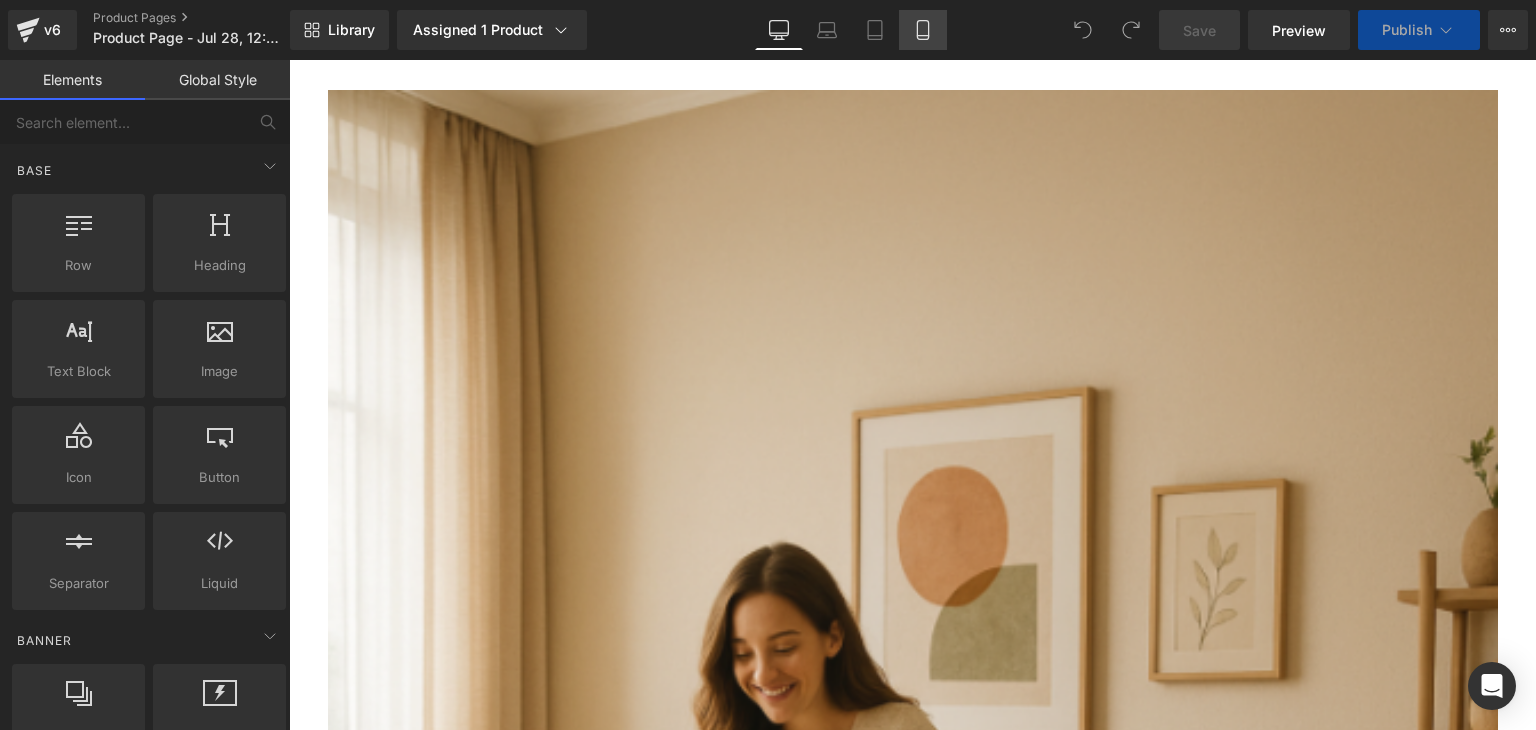 click 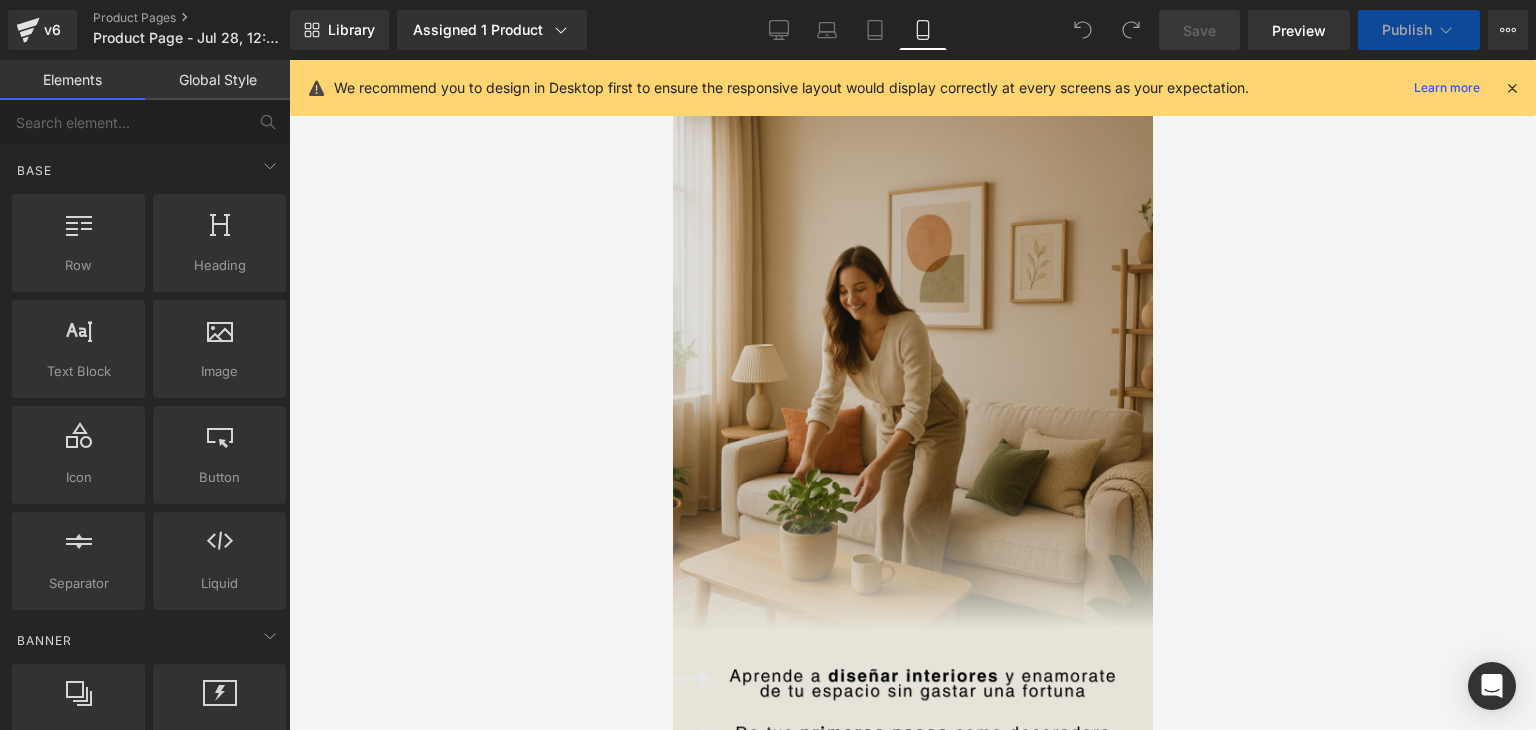 scroll, scrollTop: 0, scrollLeft: 0, axis: both 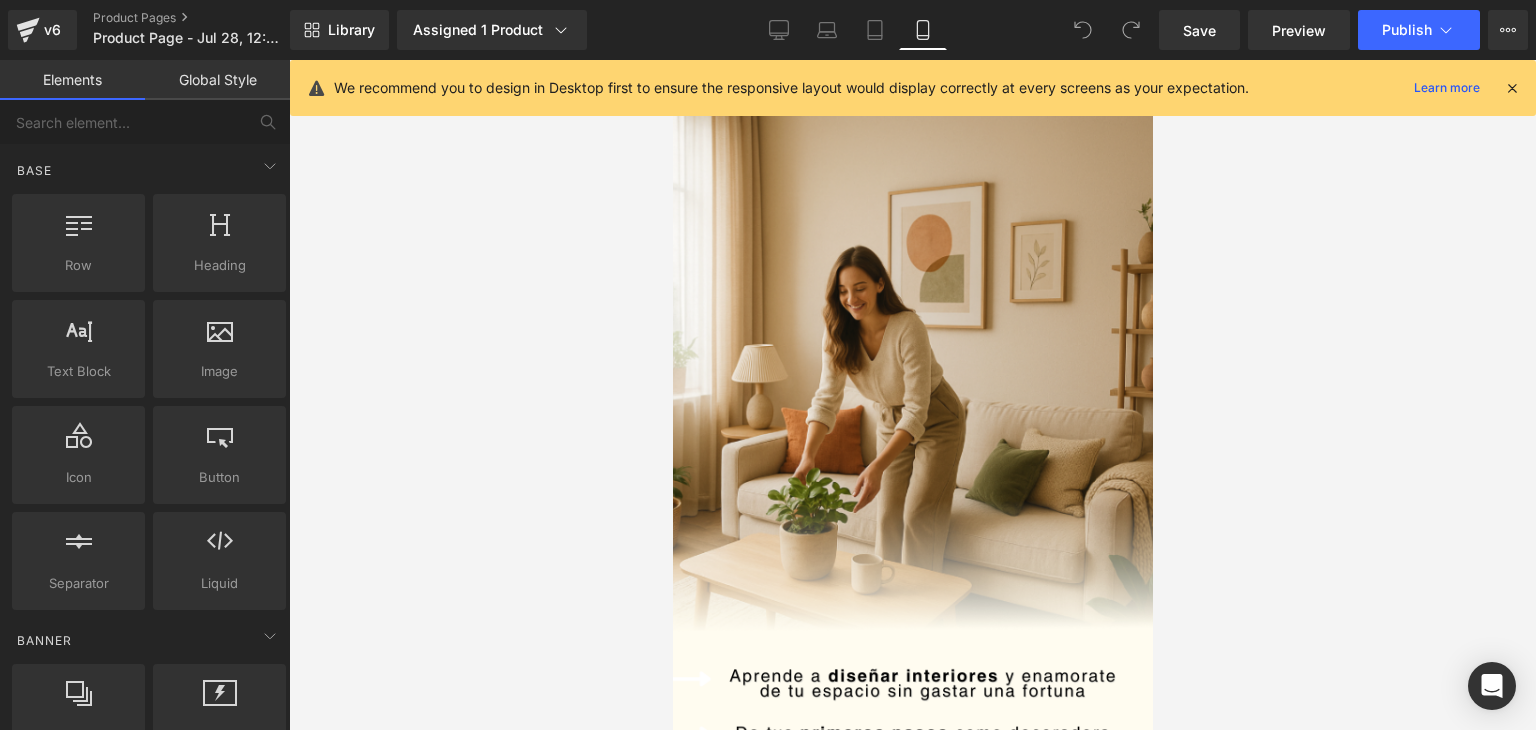 click at bounding box center [1512, 88] 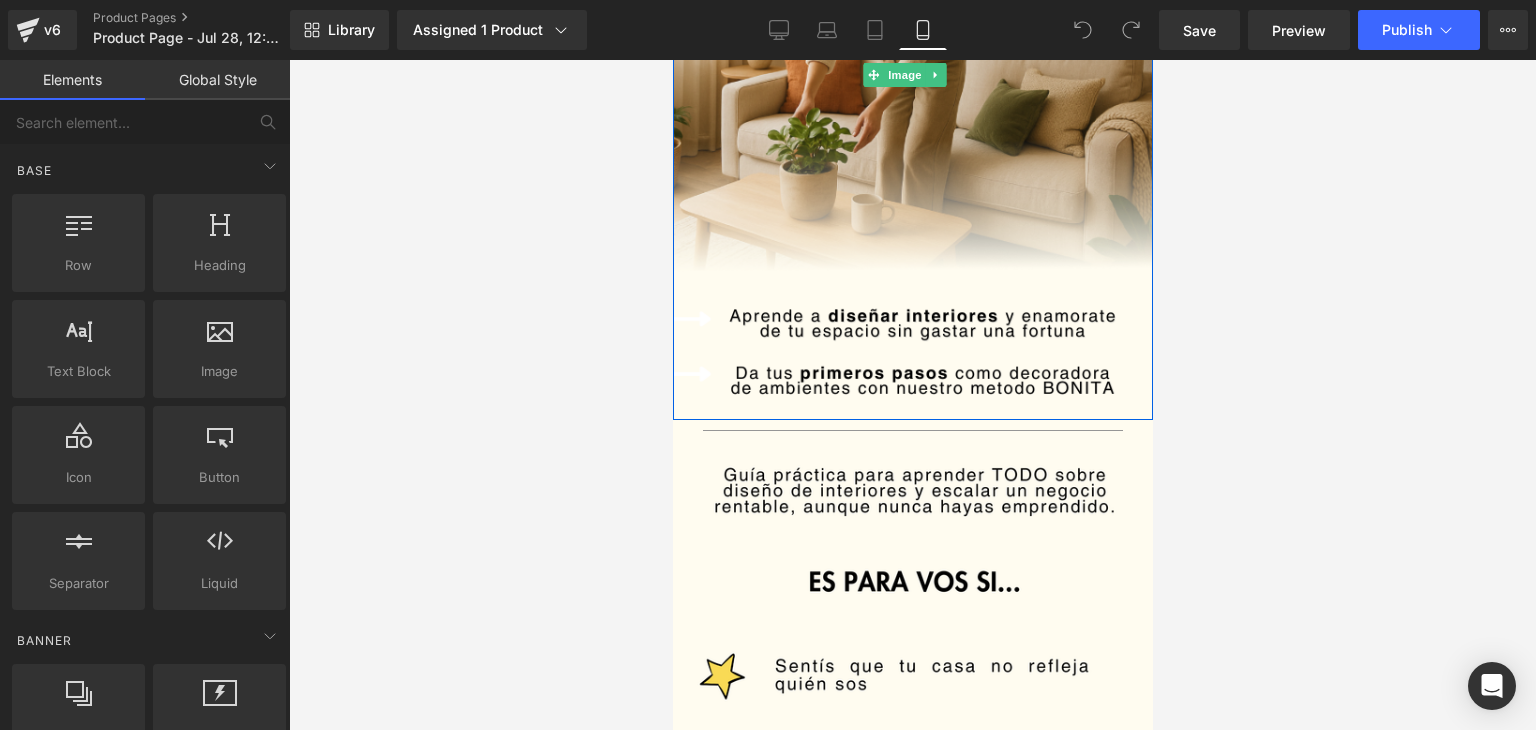 scroll, scrollTop: 0, scrollLeft: 0, axis: both 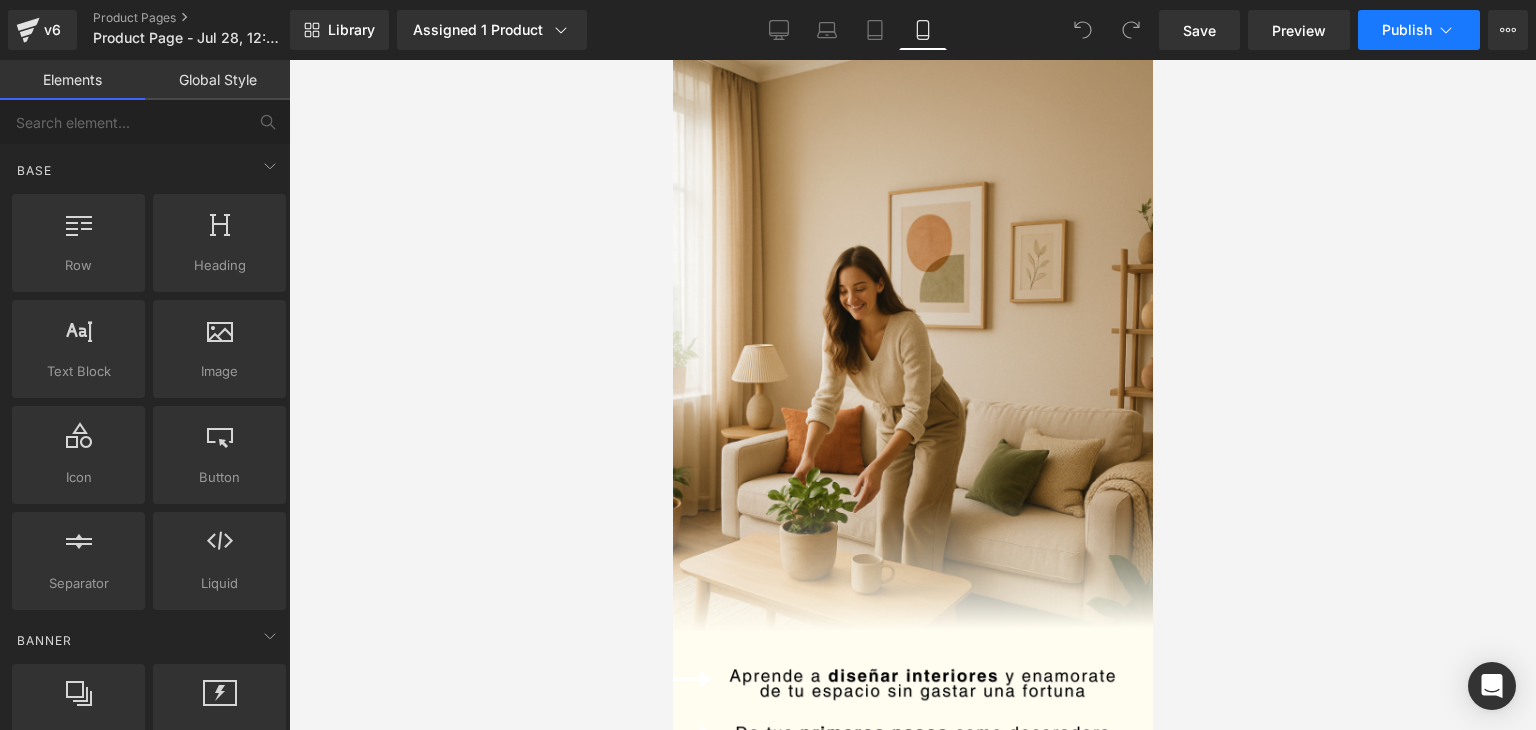 click on "Publish" at bounding box center [1419, 30] 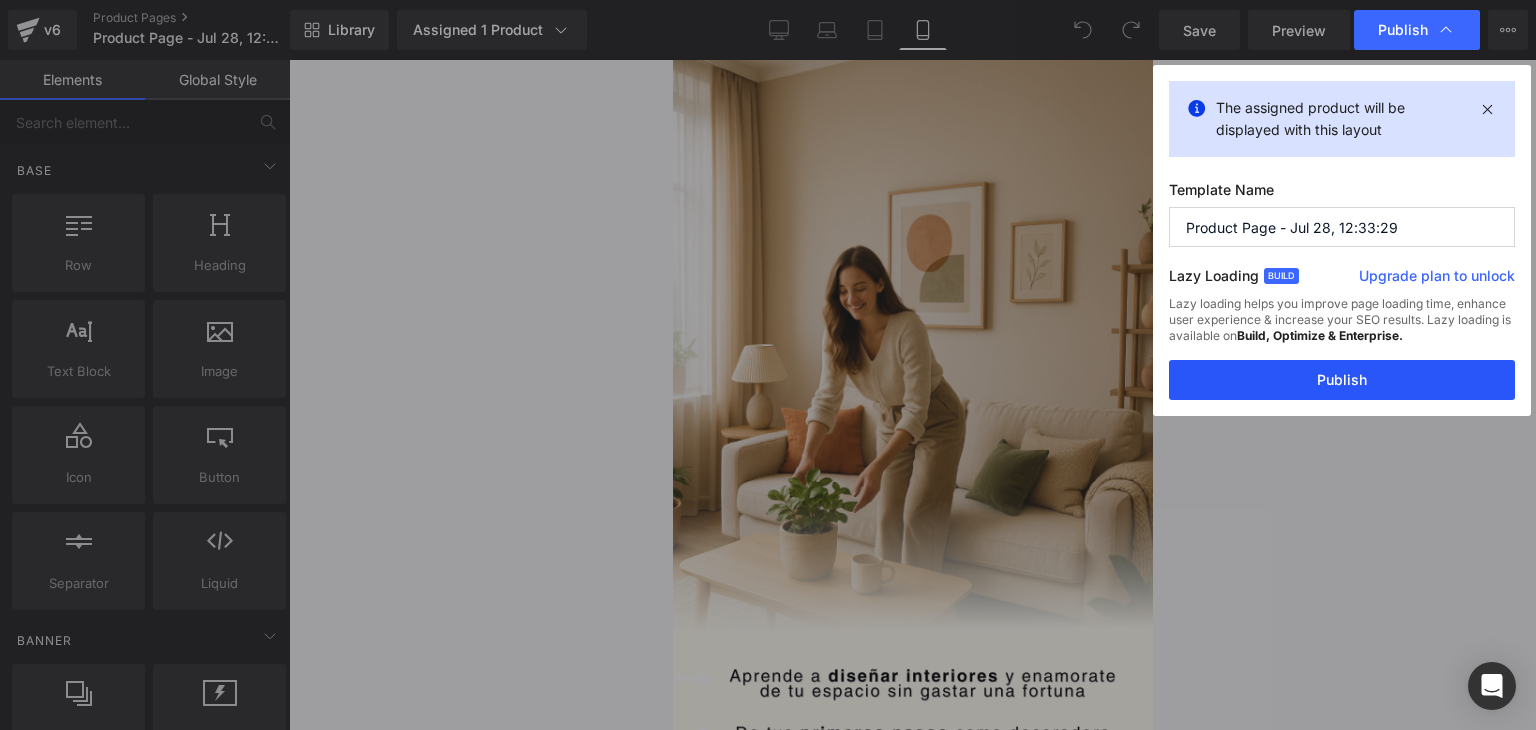 click on "Publish" at bounding box center [1342, 380] 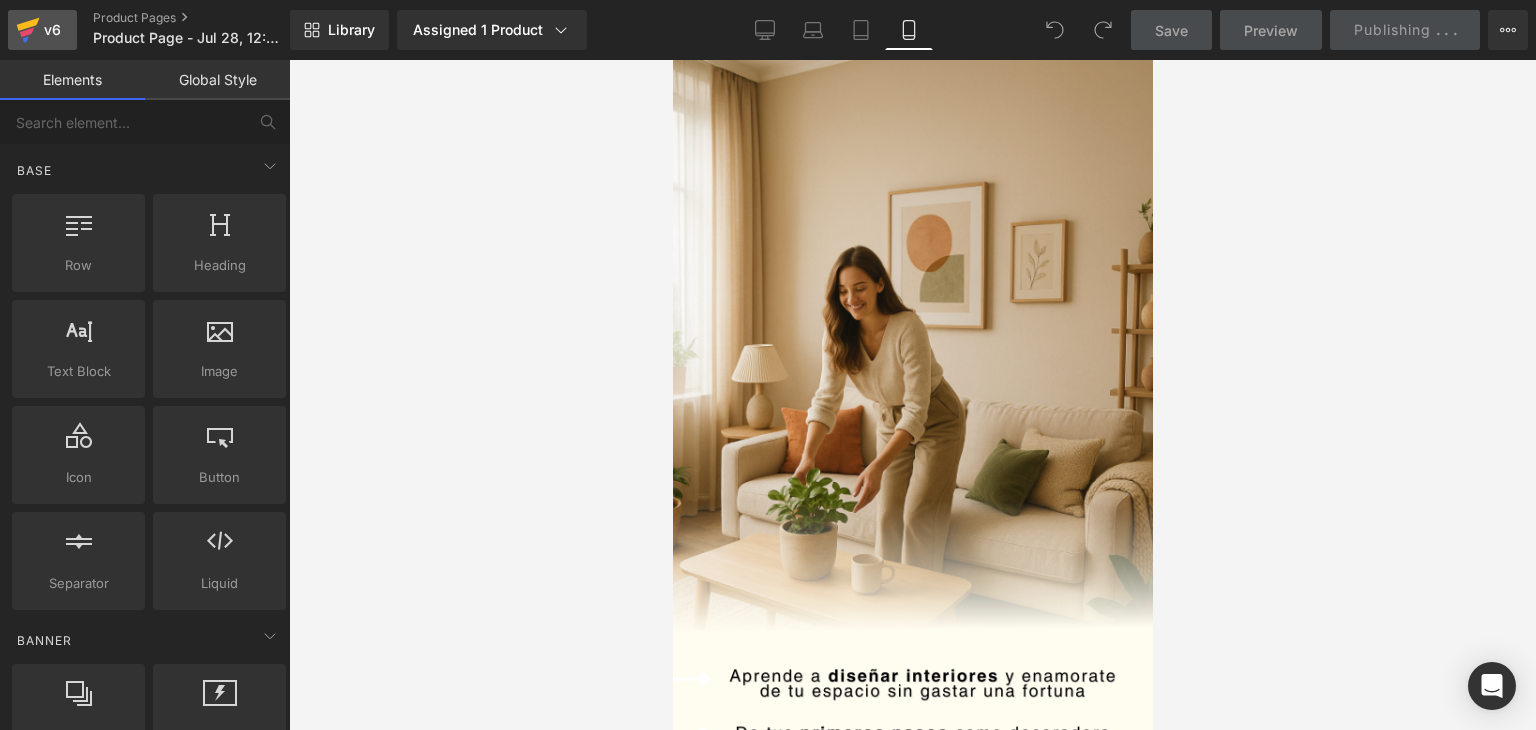 click 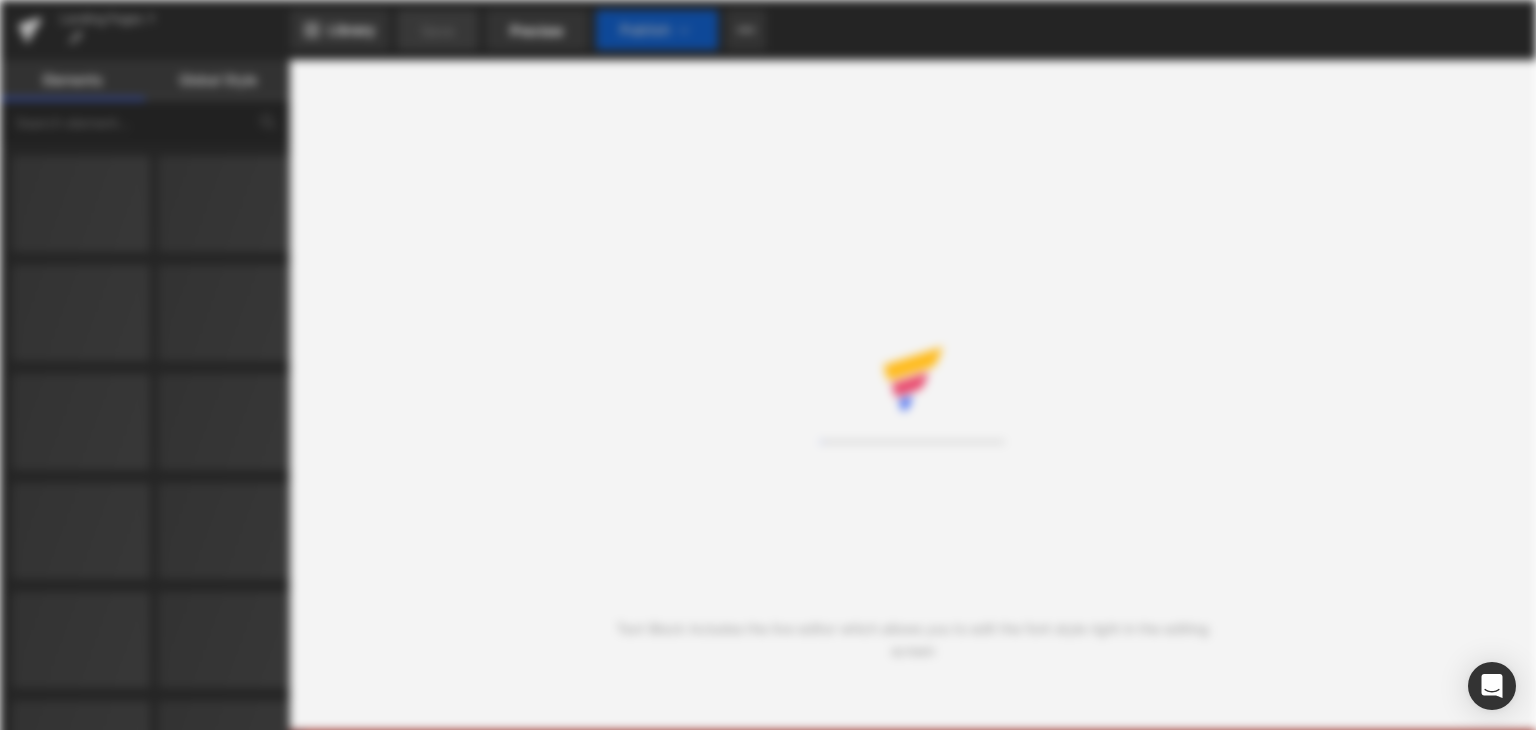 scroll, scrollTop: 0, scrollLeft: 0, axis: both 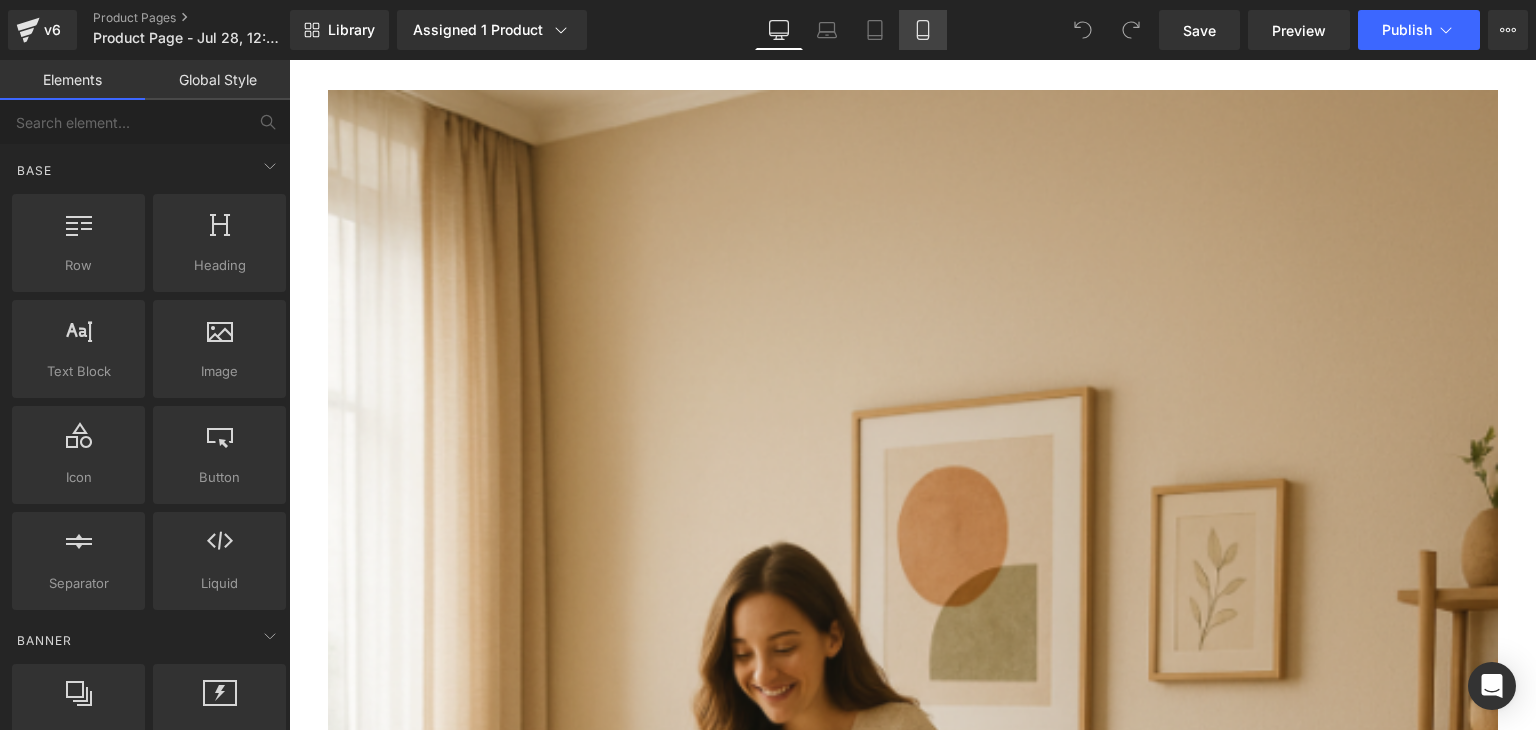 drag, startPoint x: 921, startPoint y: 34, endPoint x: 281, endPoint y: 215, distance: 665.10223 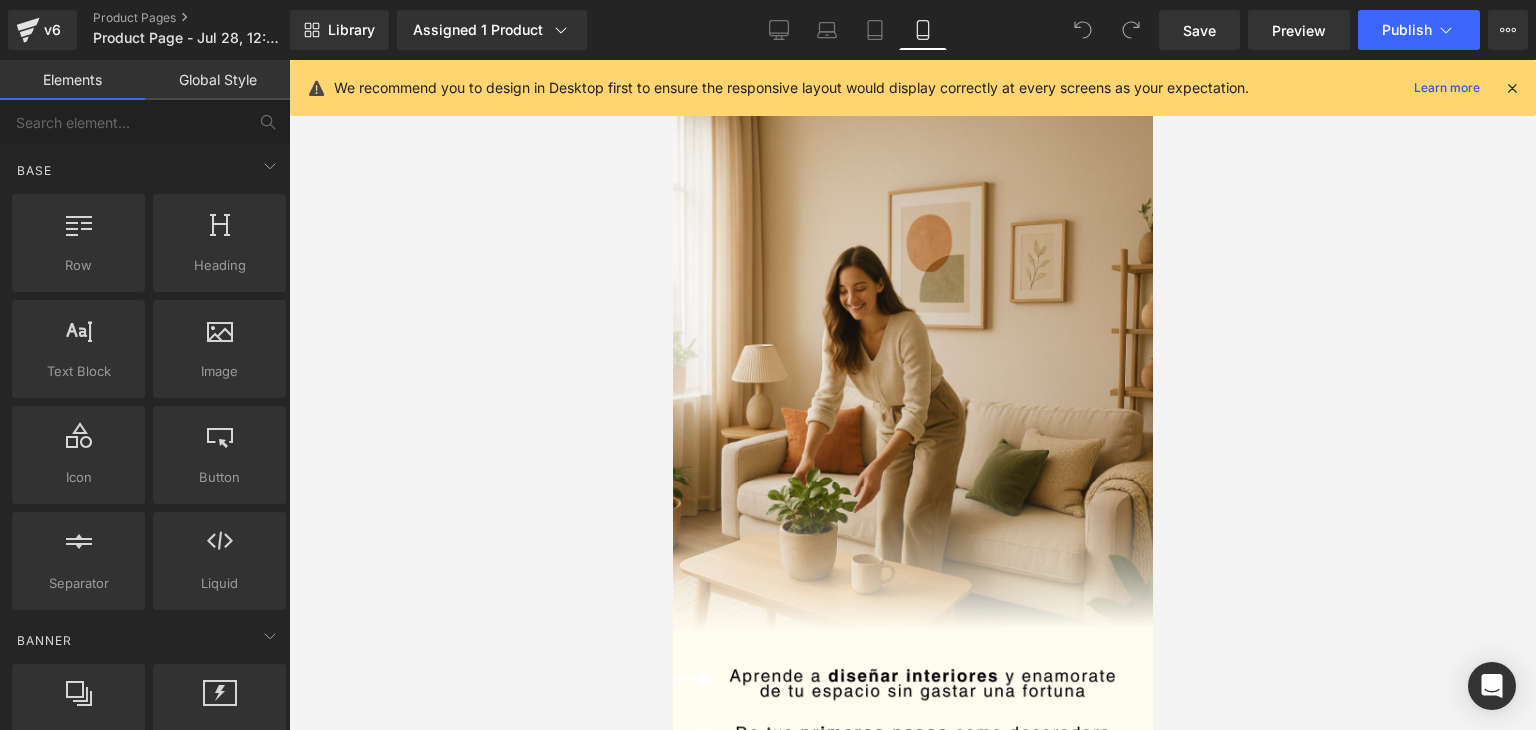 click at bounding box center (1512, 88) 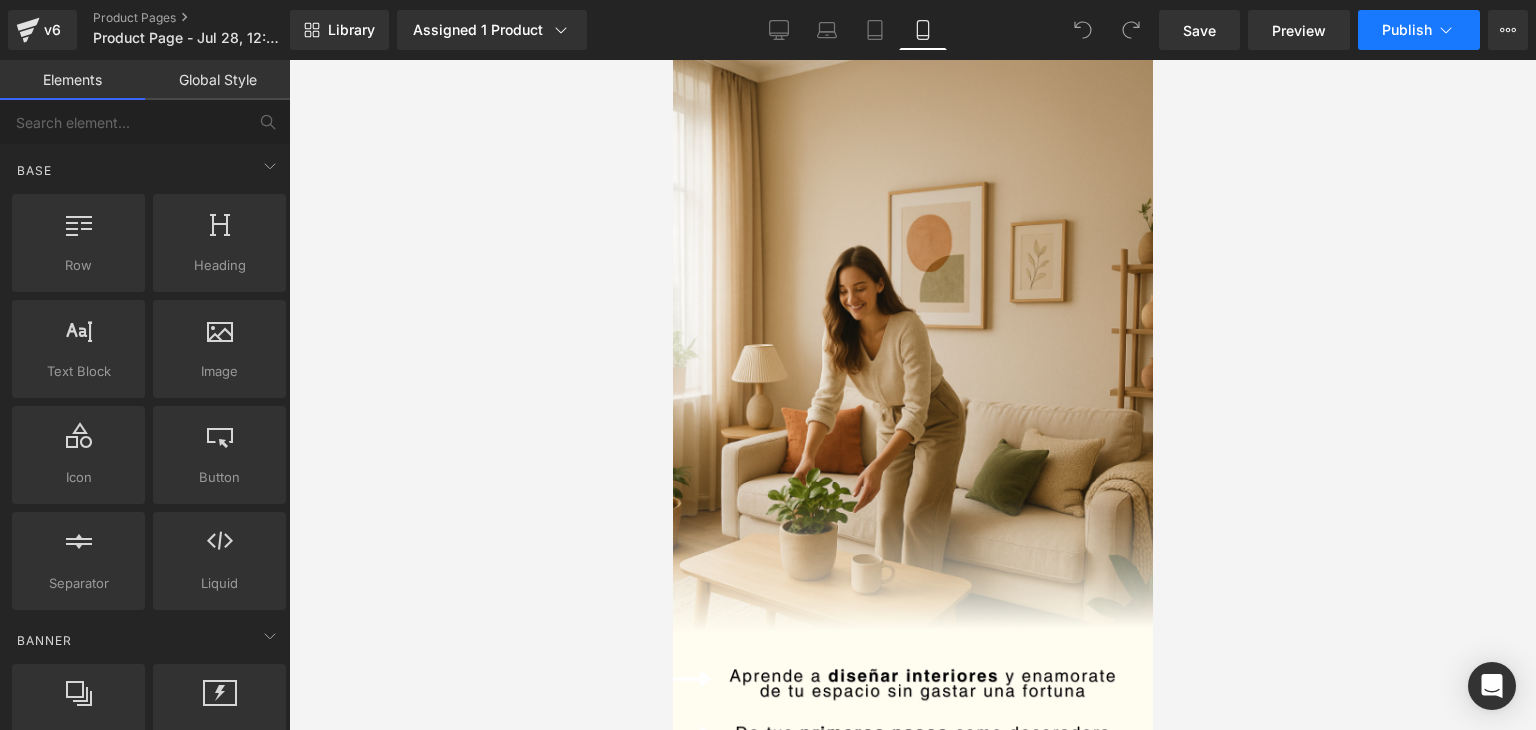 click on "Publish" at bounding box center [1419, 30] 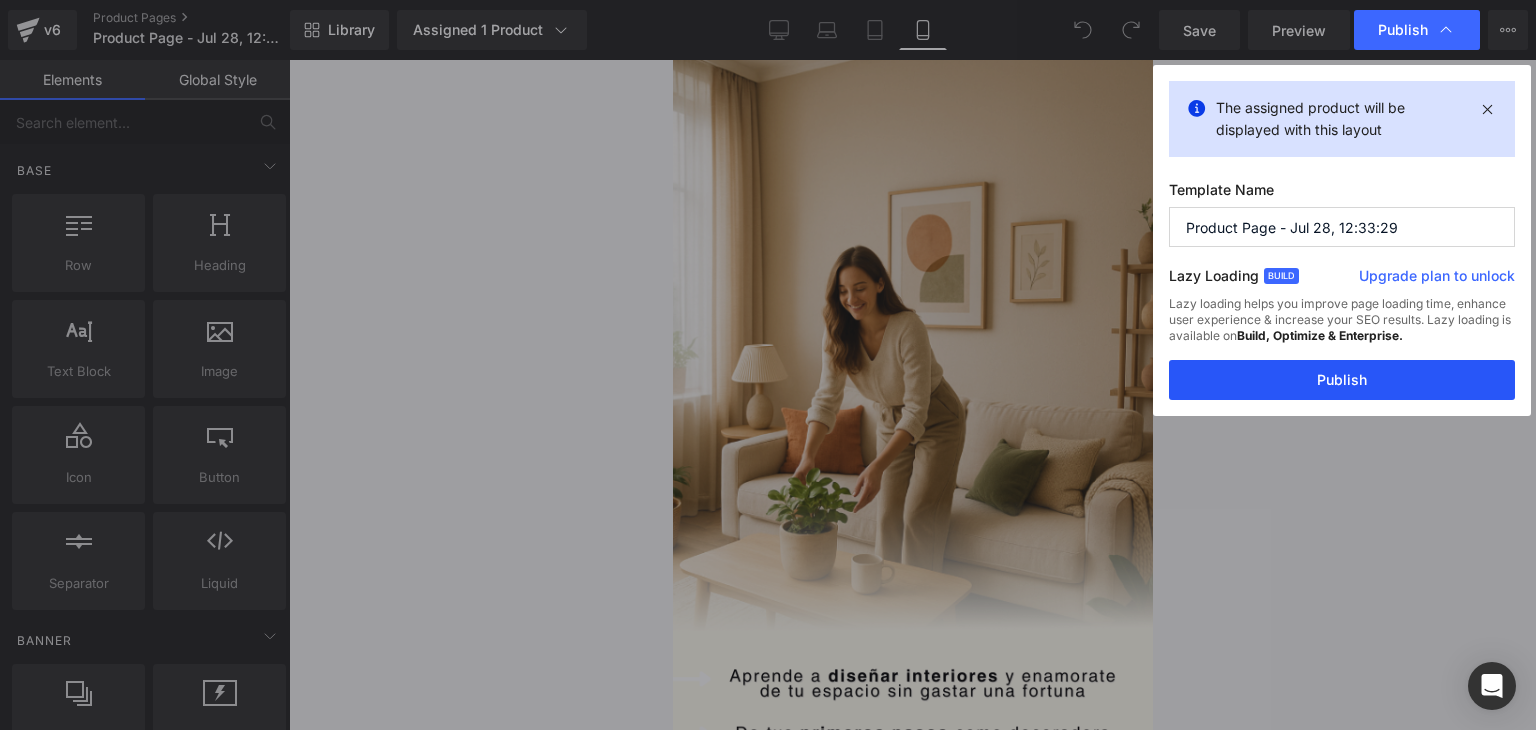 click on "Publish" at bounding box center [1342, 380] 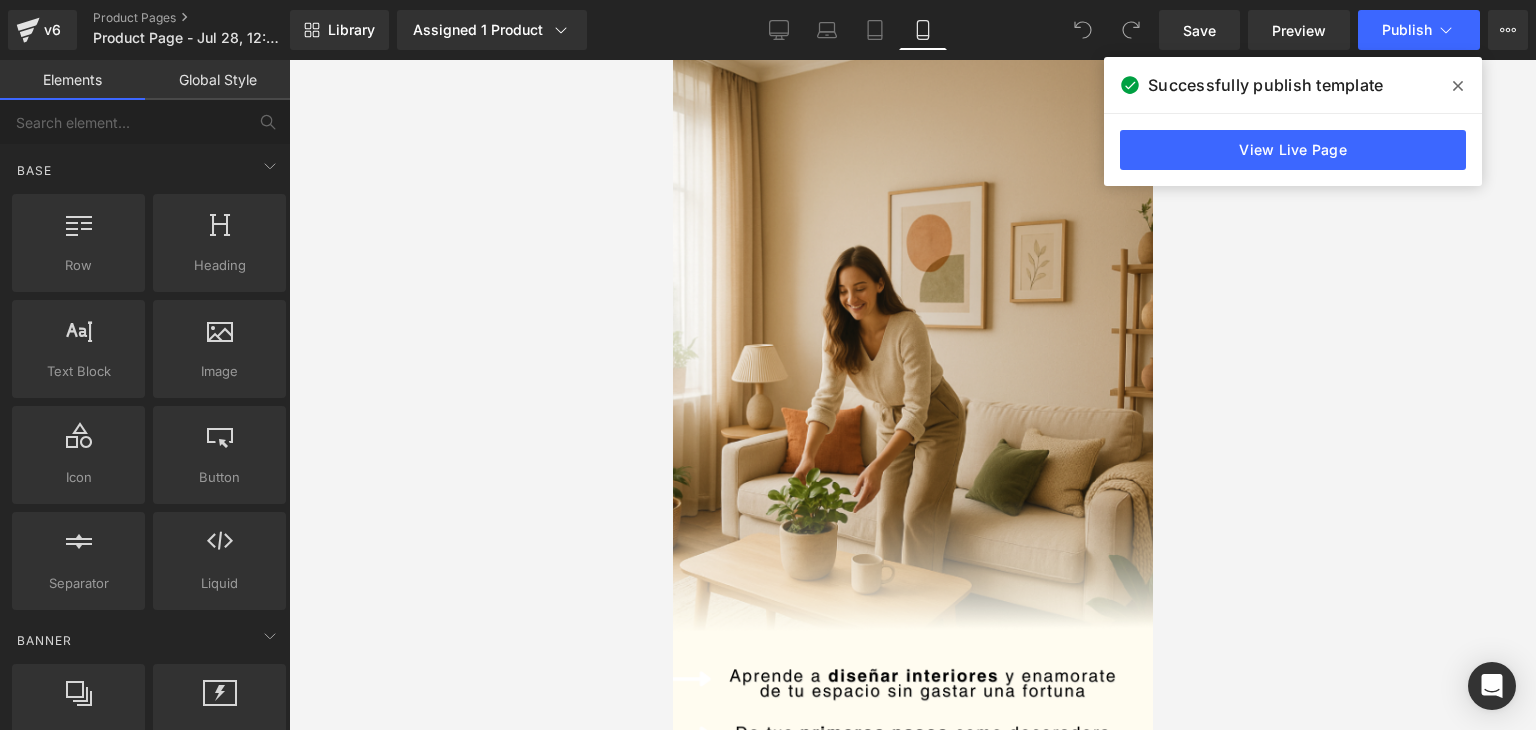 click at bounding box center (912, 395) 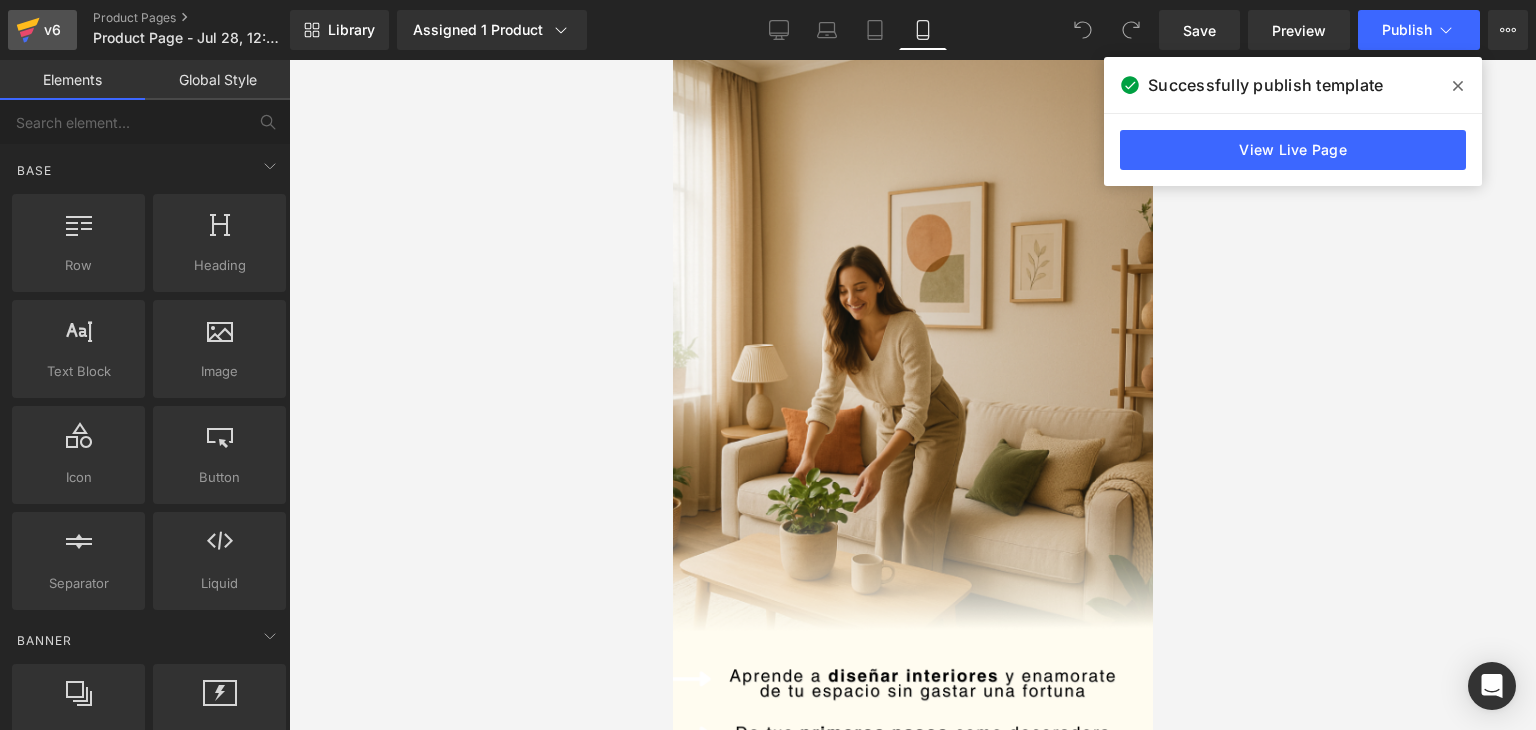 click on "v6" at bounding box center (52, 30) 